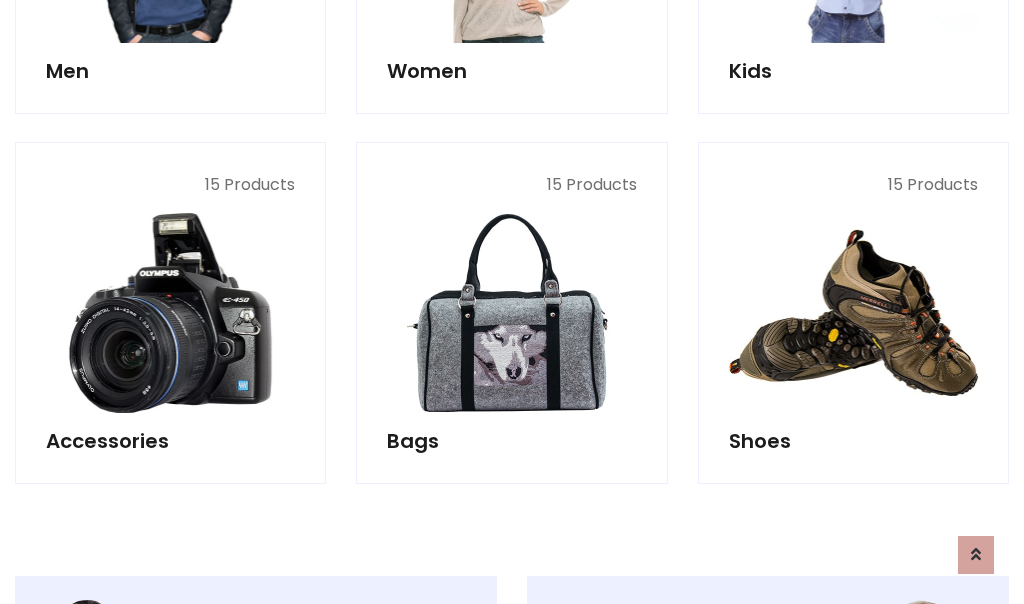 scroll, scrollTop: 853, scrollLeft: 0, axis: vertical 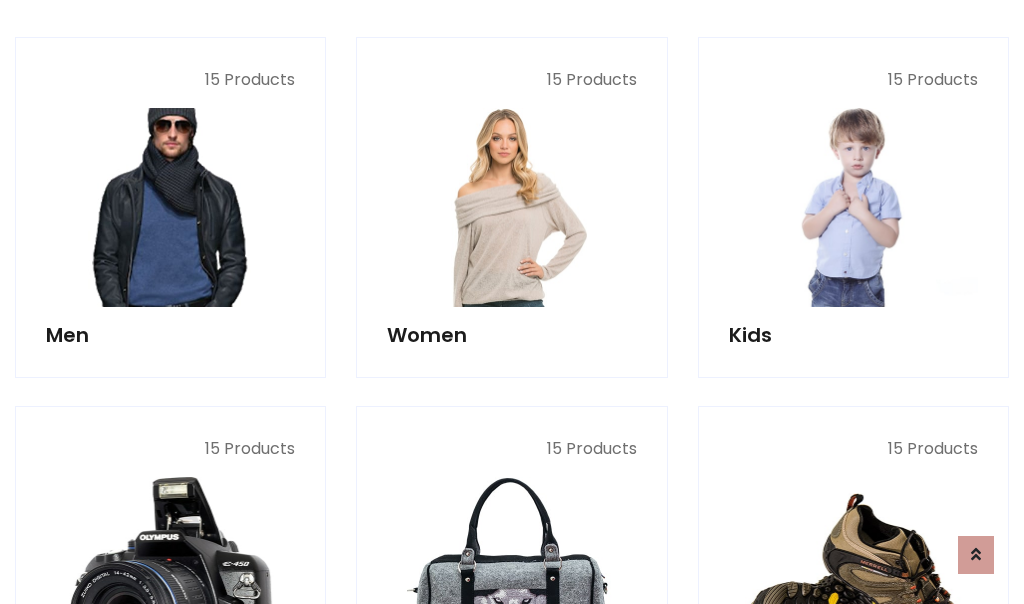click at bounding box center (170, 207) 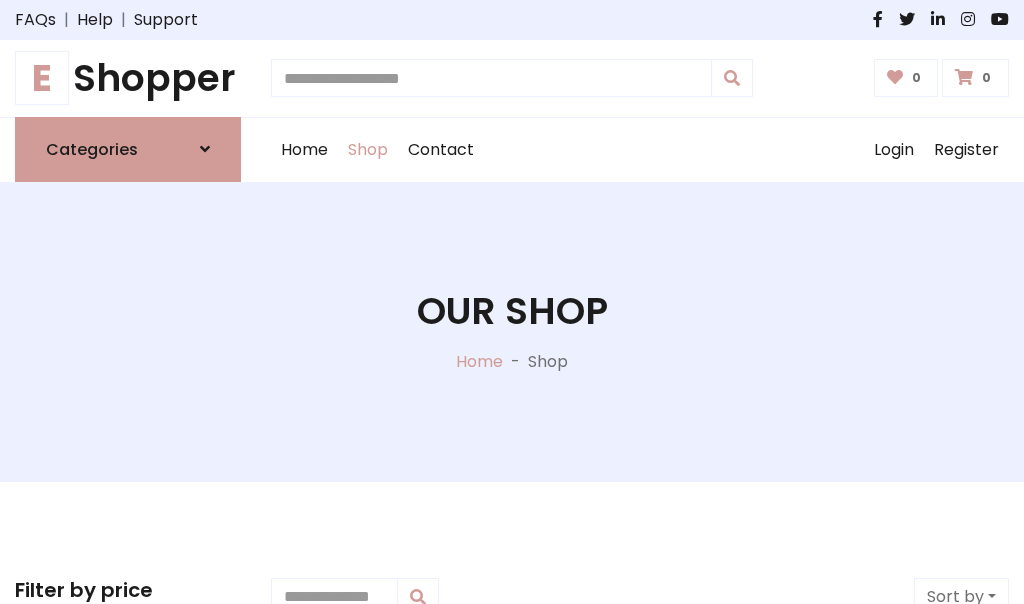 scroll, scrollTop: 807, scrollLeft: 0, axis: vertical 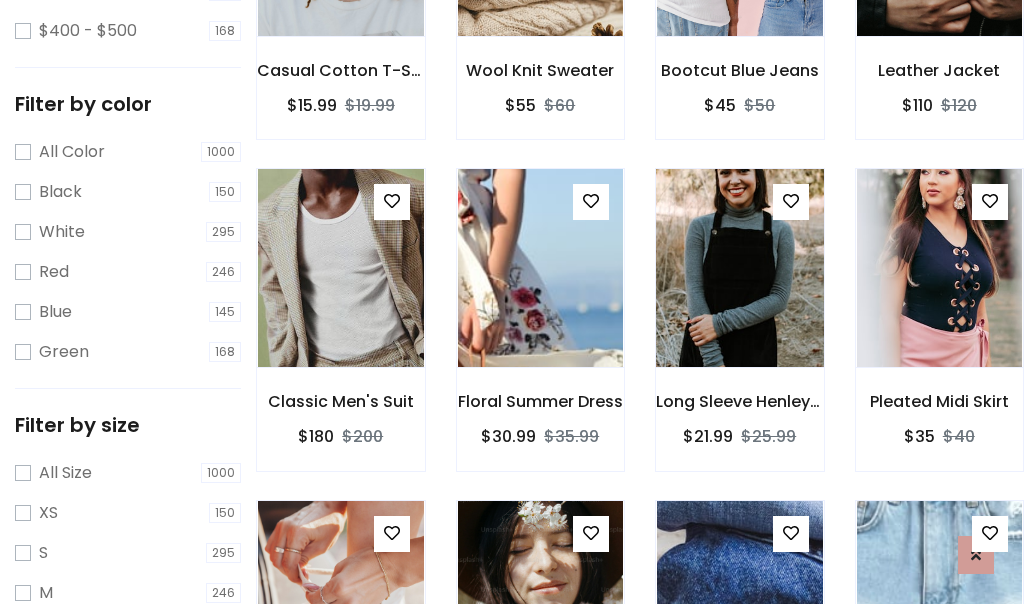 click at bounding box center (739, 268) 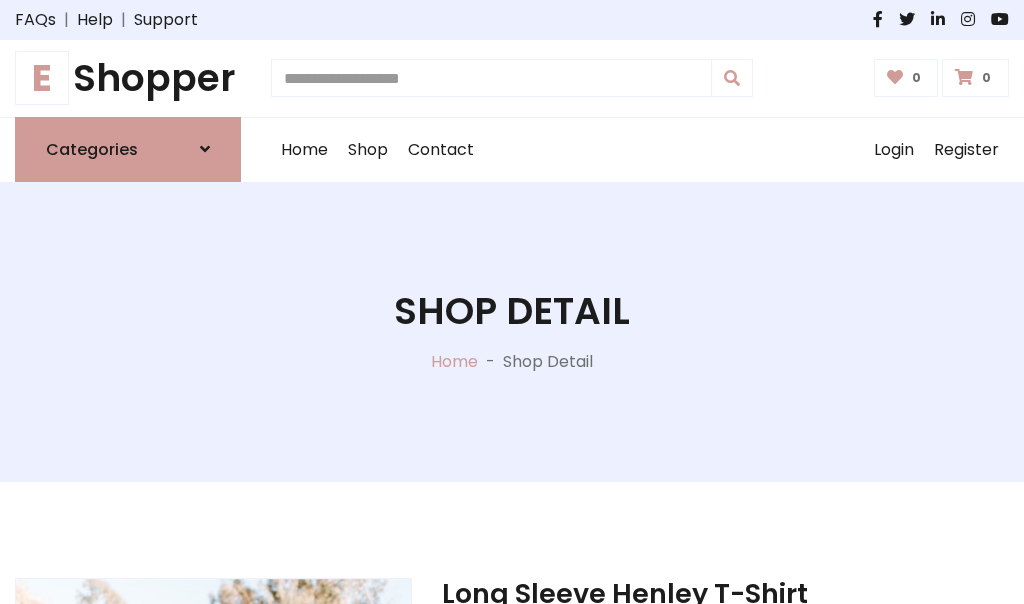 scroll, scrollTop: 0, scrollLeft: 0, axis: both 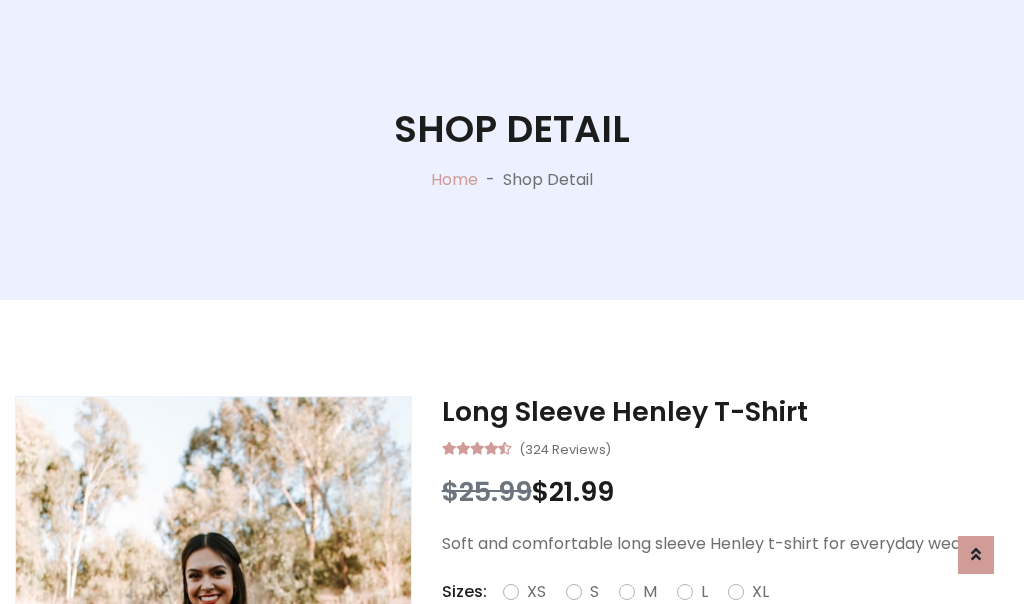 click on "Red" at bounding box center [732, 616] 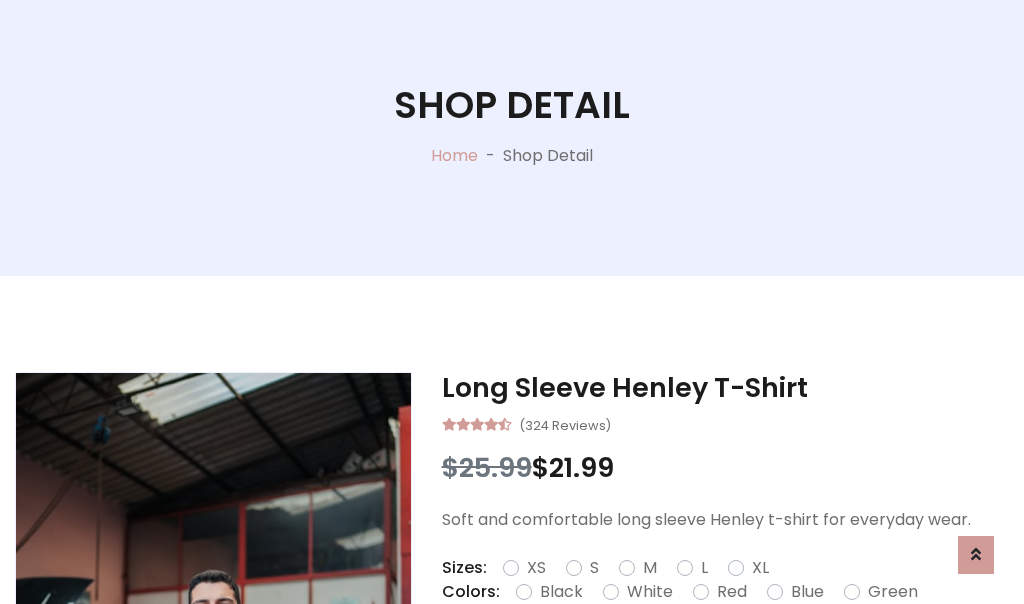 click on "Add To Cart" at bounding box center (663, 655) 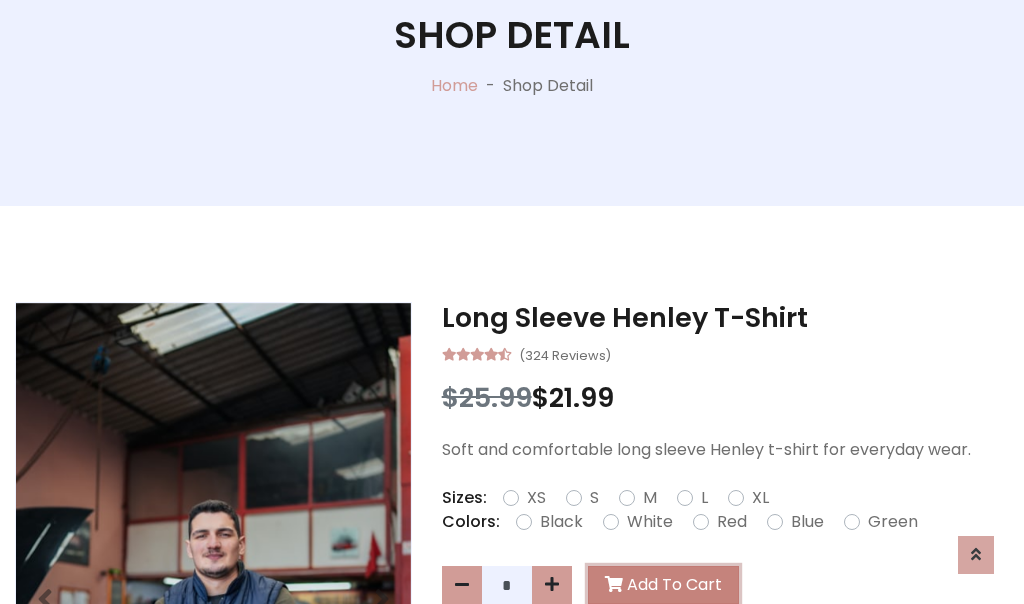 scroll, scrollTop: 0, scrollLeft: 0, axis: both 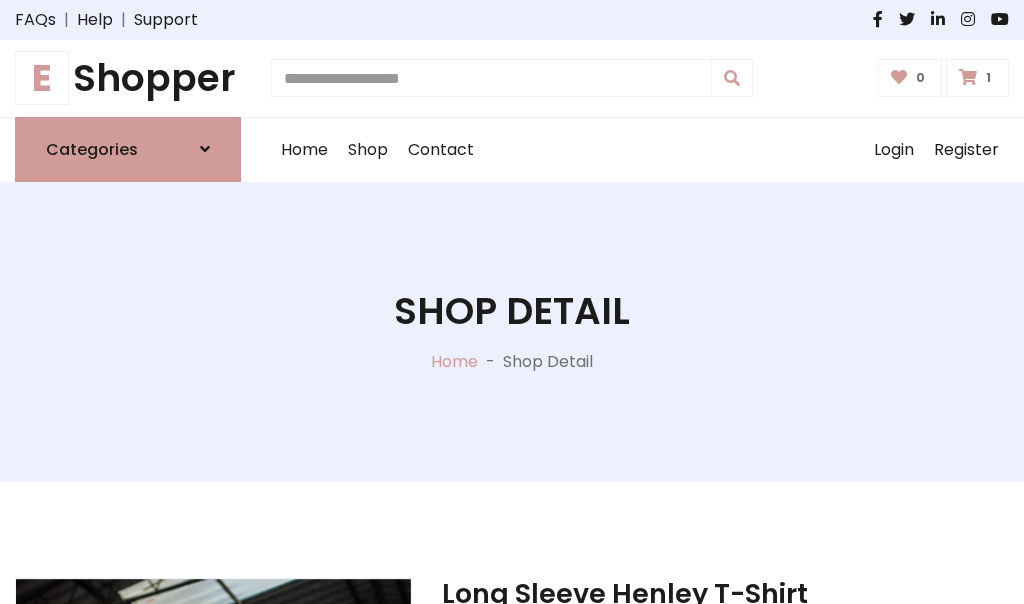 click at bounding box center [968, 77] 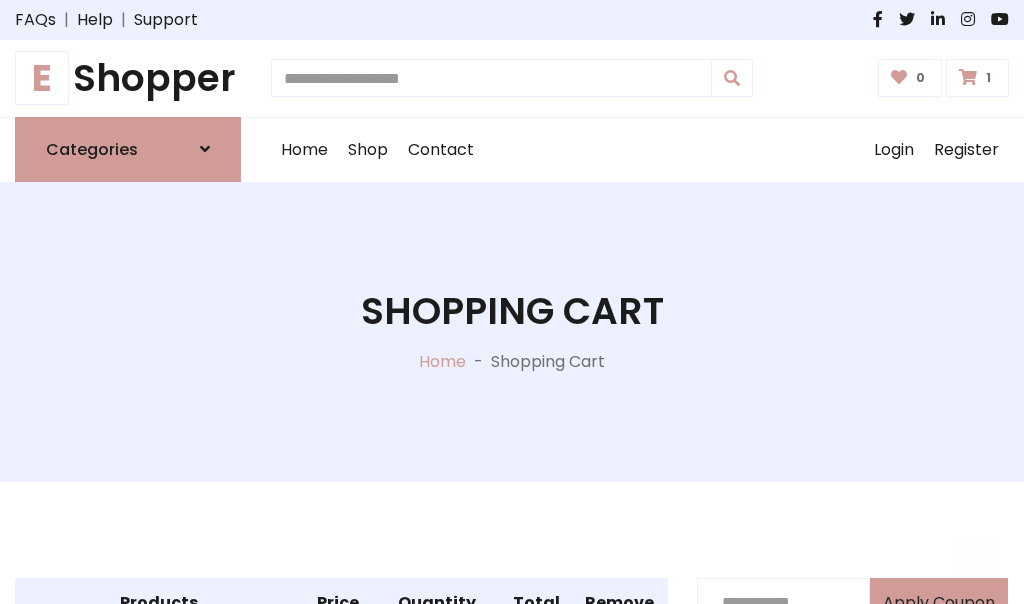 scroll, scrollTop: 474, scrollLeft: 0, axis: vertical 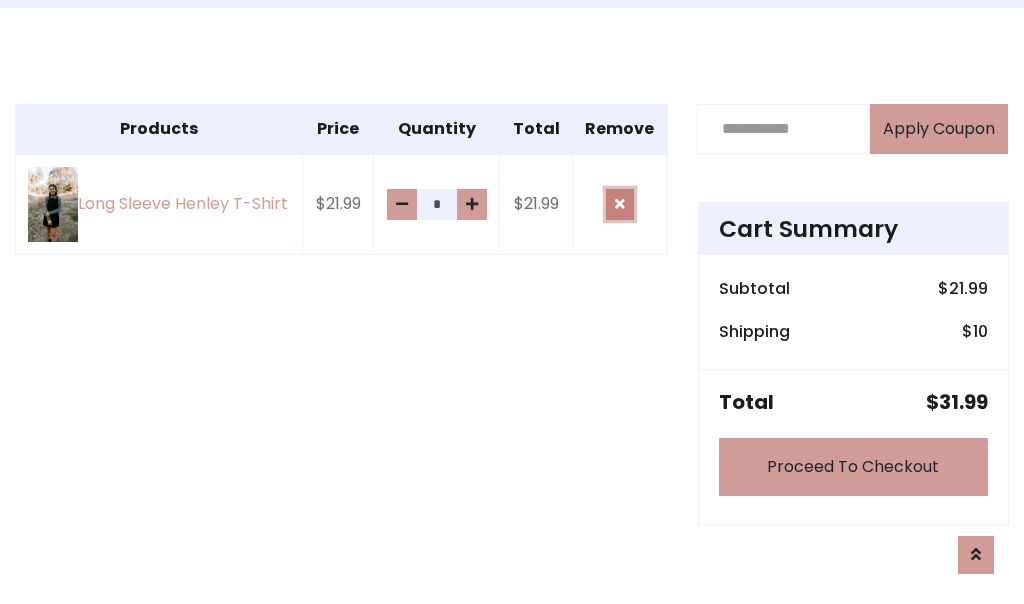 click at bounding box center [620, 204] 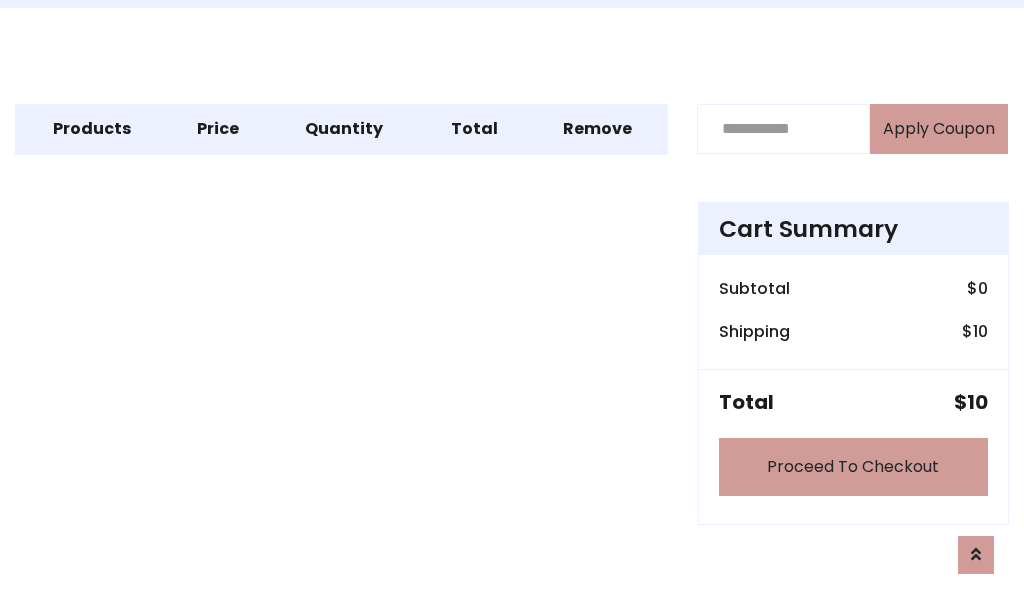 scroll, scrollTop: 247, scrollLeft: 0, axis: vertical 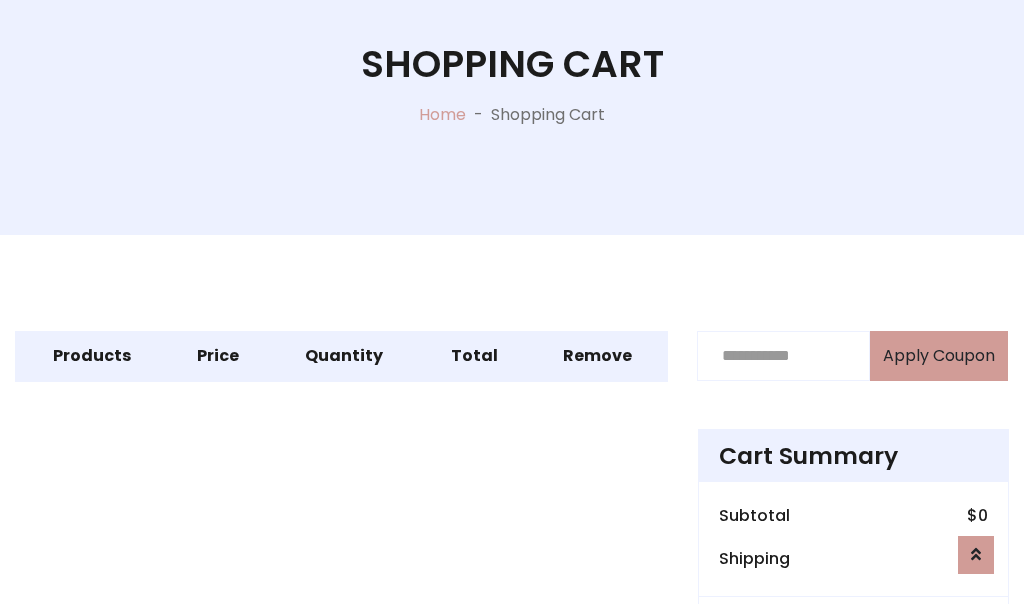 click on "Proceed To Checkout" at bounding box center [853, 694] 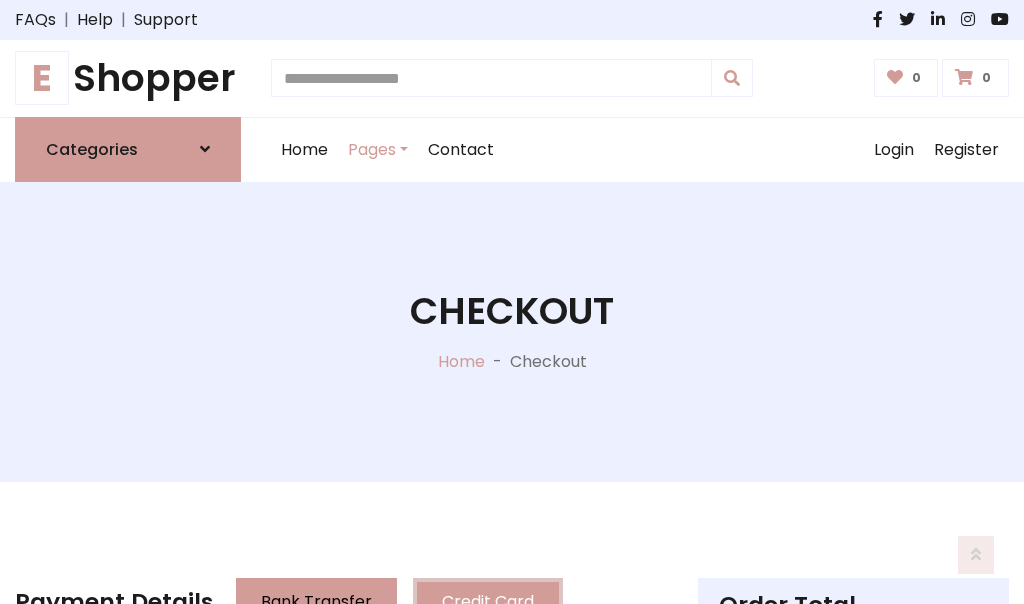 scroll, scrollTop: 137, scrollLeft: 0, axis: vertical 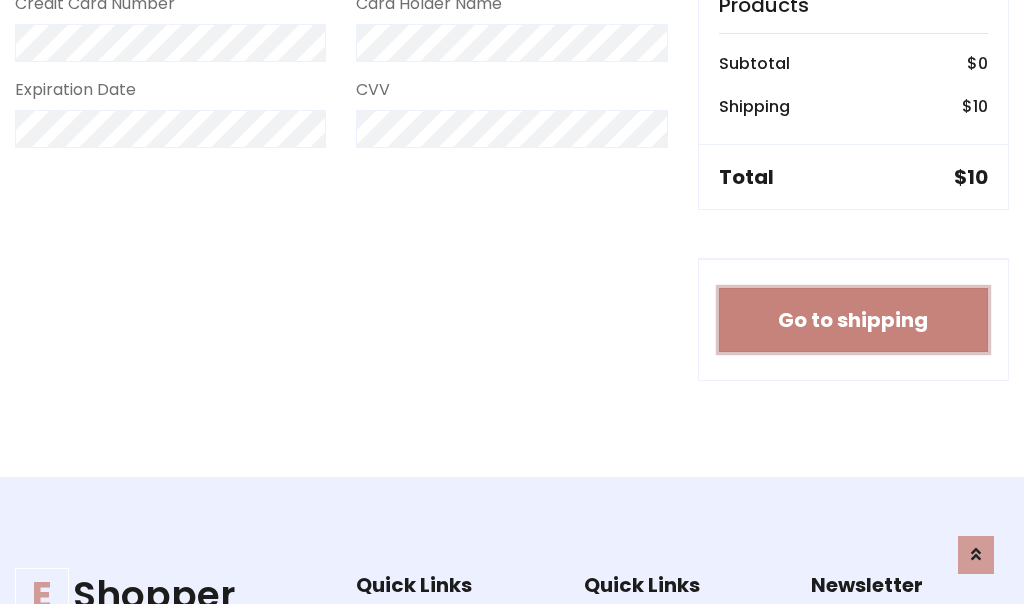 click on "Go to shipping" at bounding box center [853, 320] 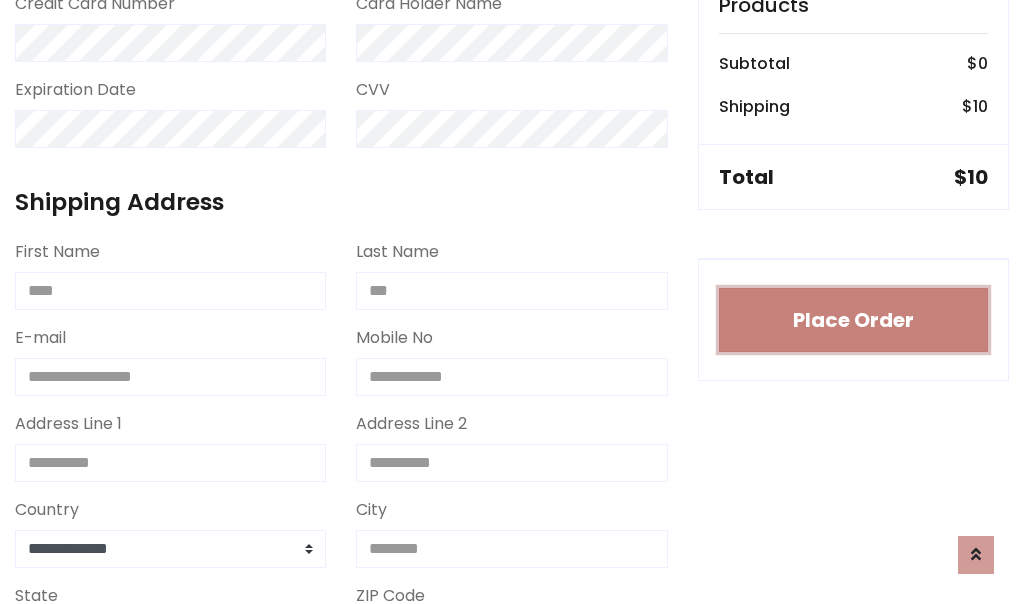 type 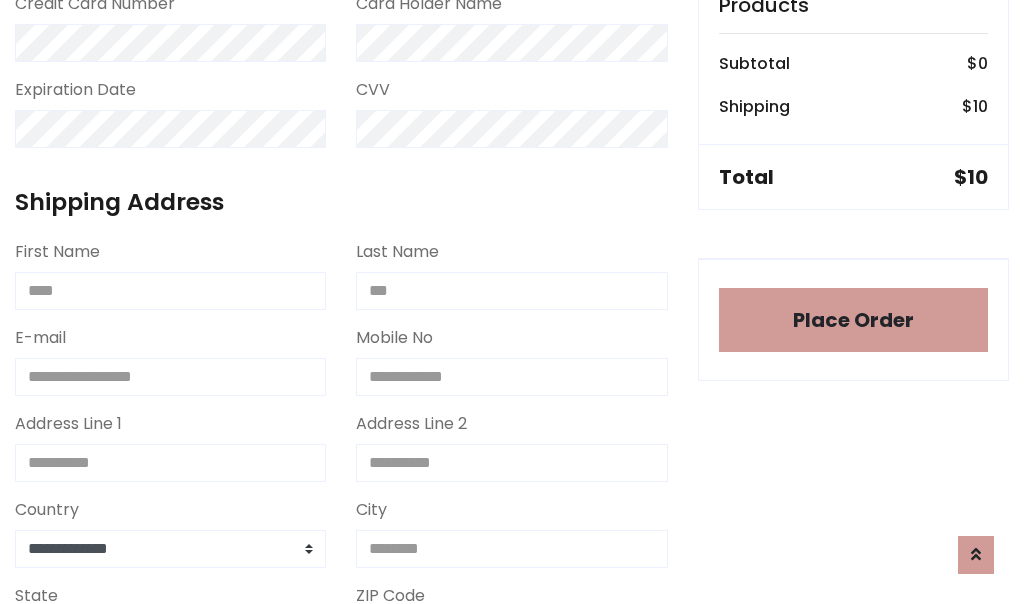 scroll, scrollTop: 1216, scrollLeft: 0, axis: vertical 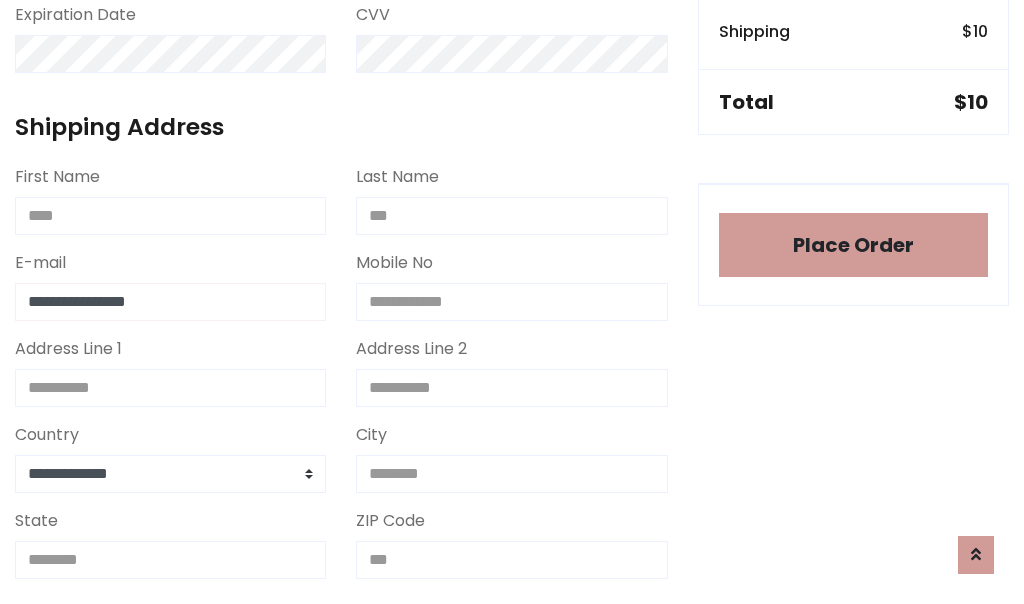 type on "**********" 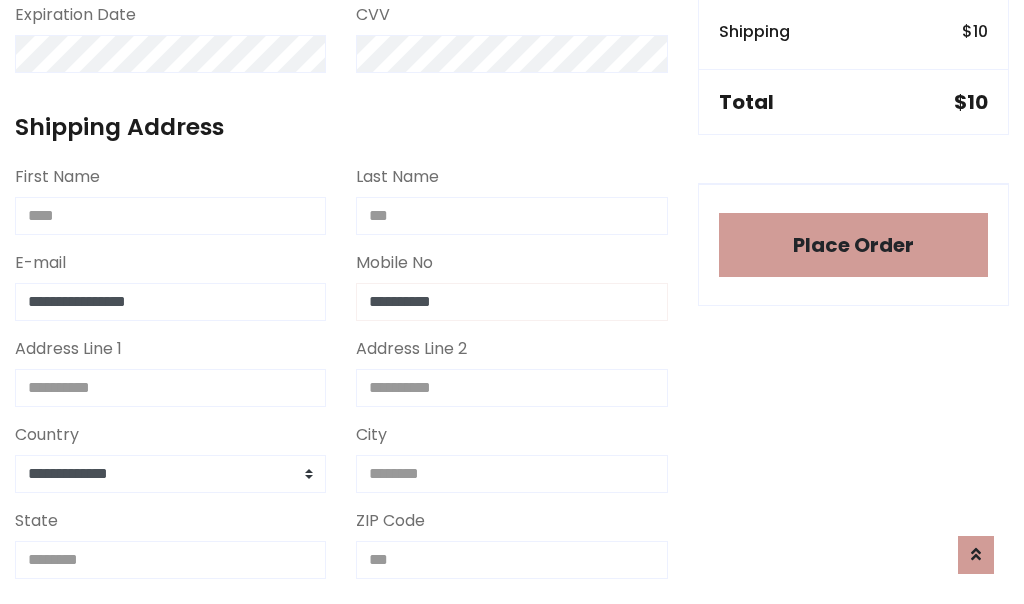 type on "**********" 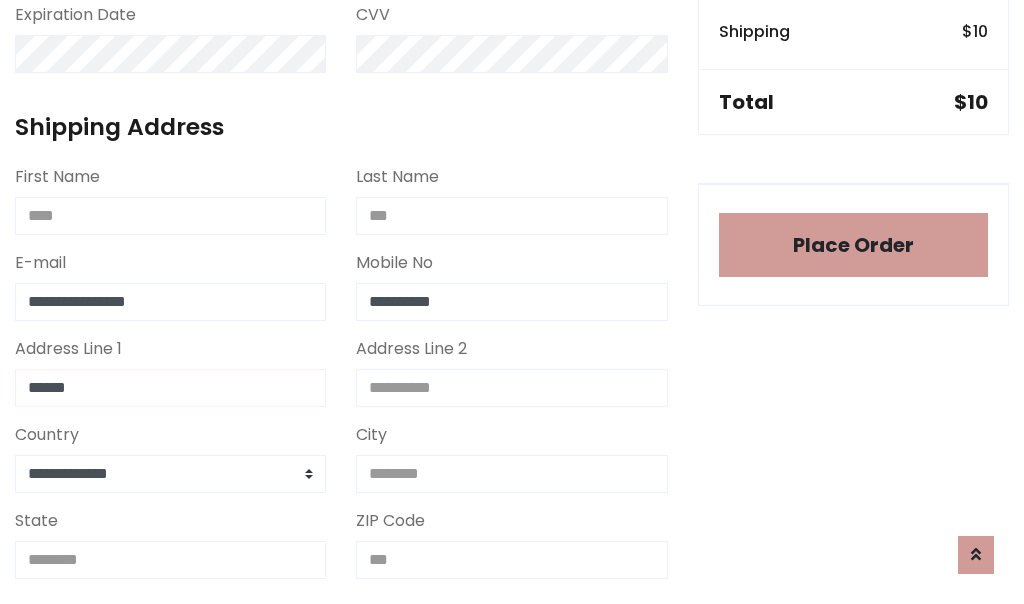 type on "******" 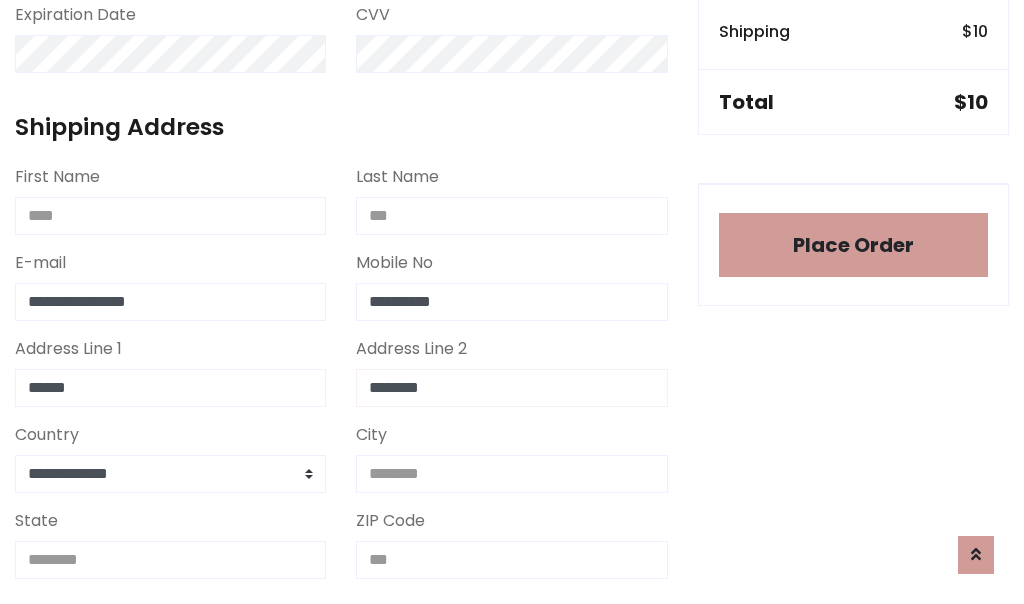 type on "********" 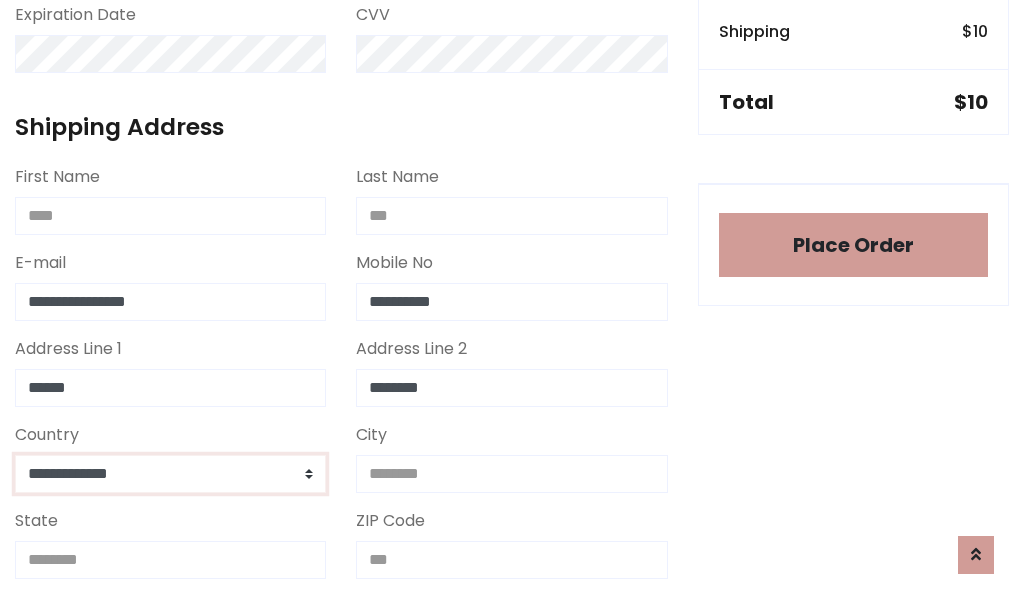 select on "*******" 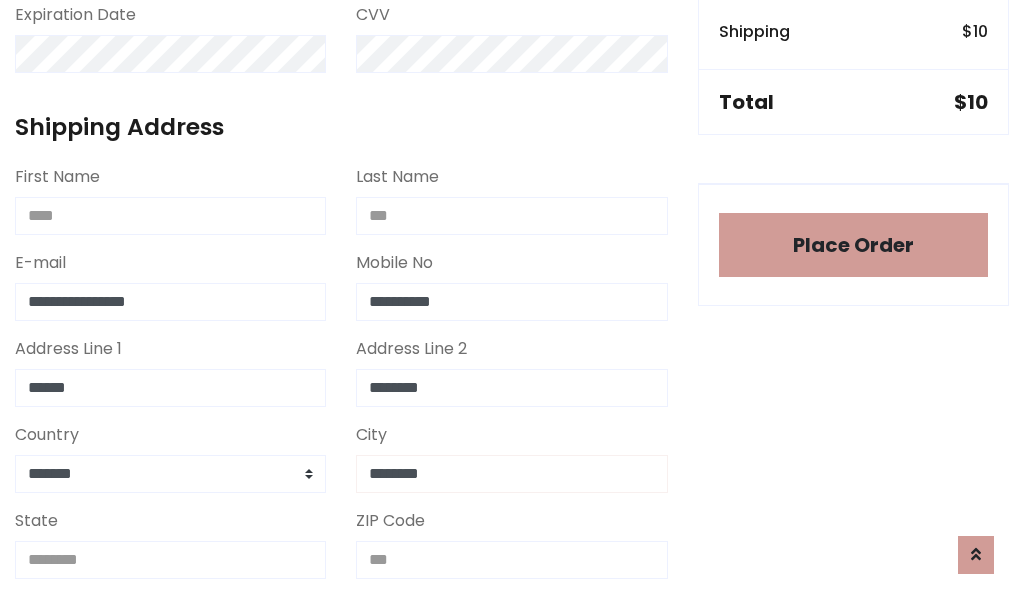 type on "********" 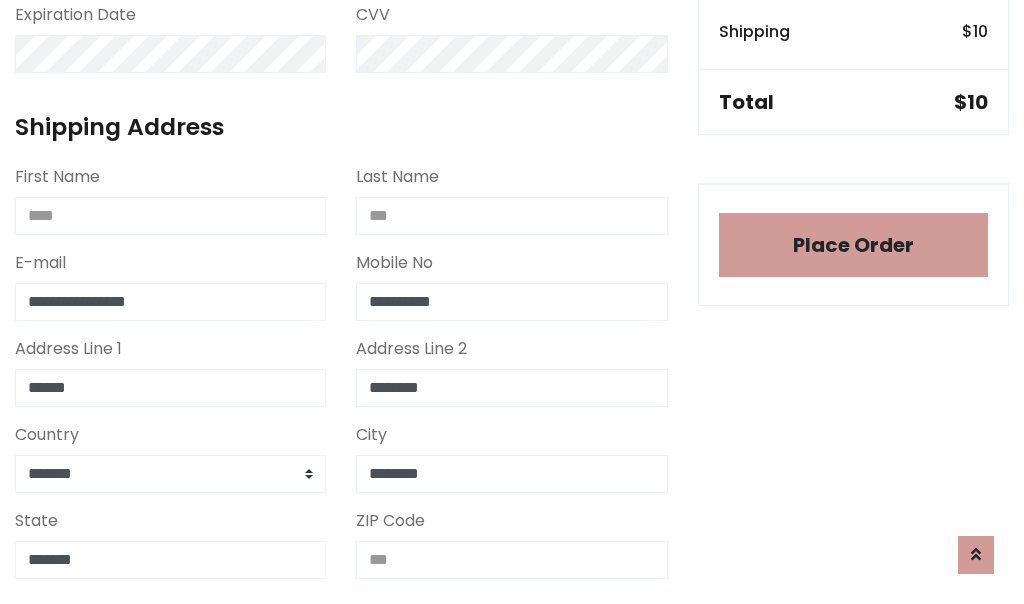 type on "*******" 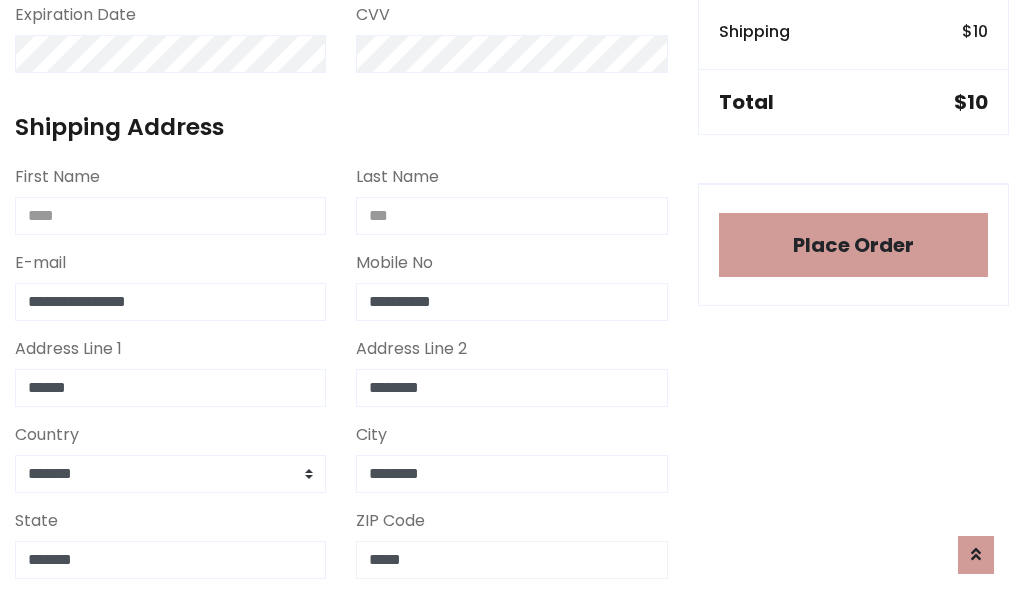 scroll, scrollTop: 403, scrollLeft: 0, axis: vertical 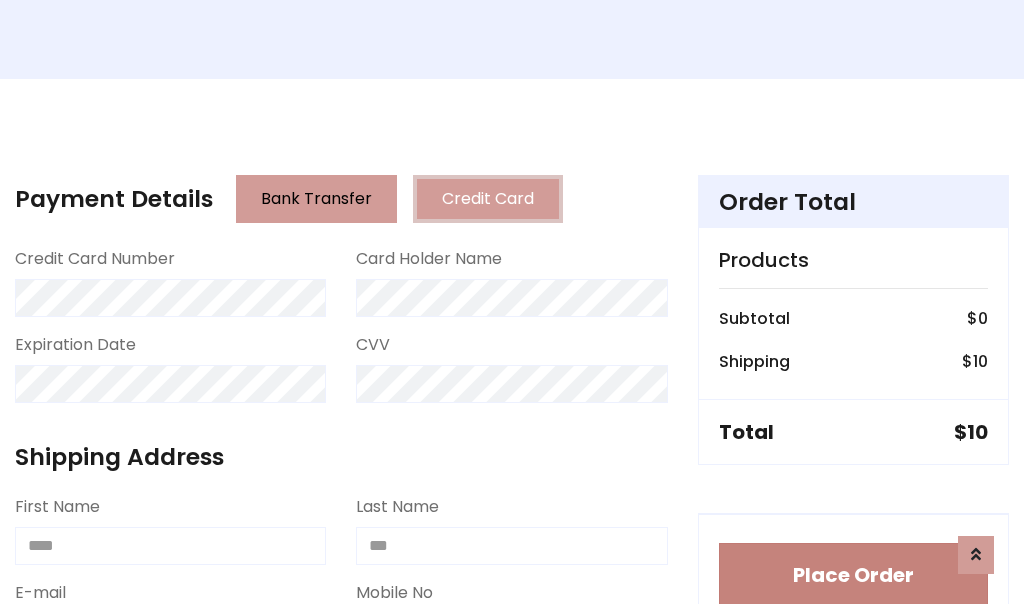 type on "*****" 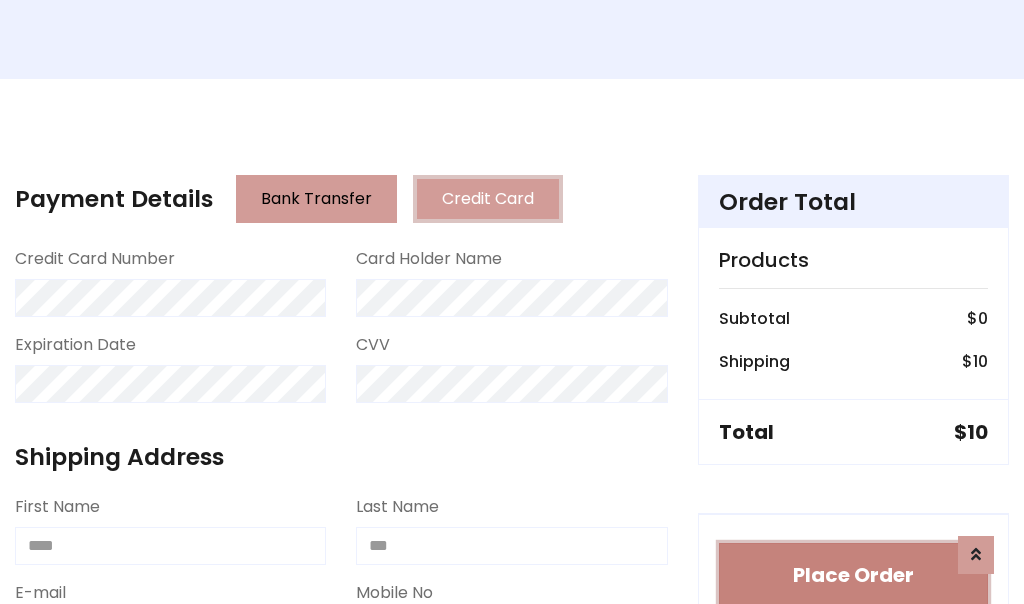 click on "Place Order" at bounding box center [853, 575] 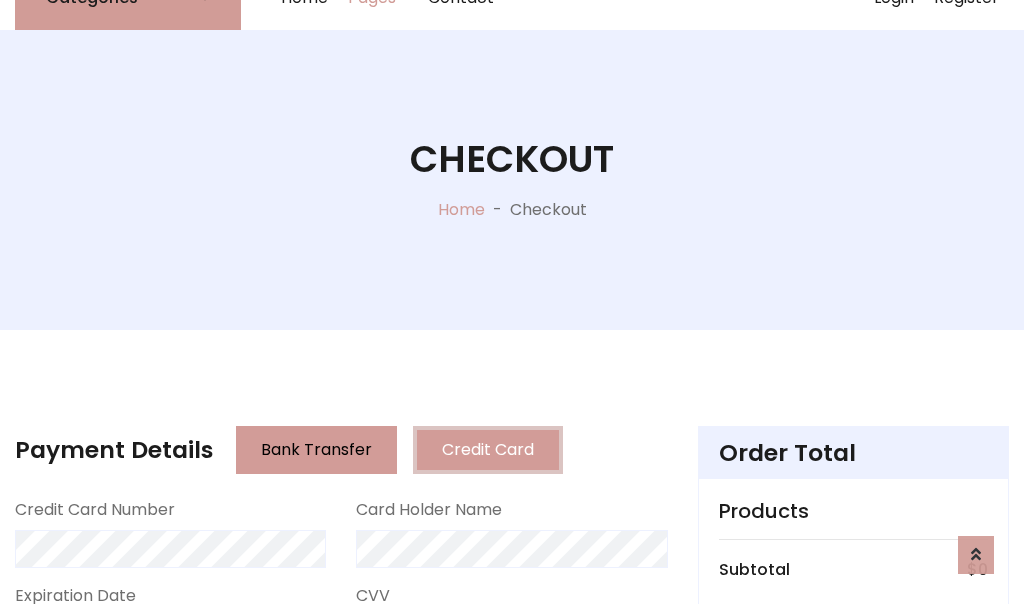 scroll, scrollTop: 0, scrollLeft: 0, axis: both 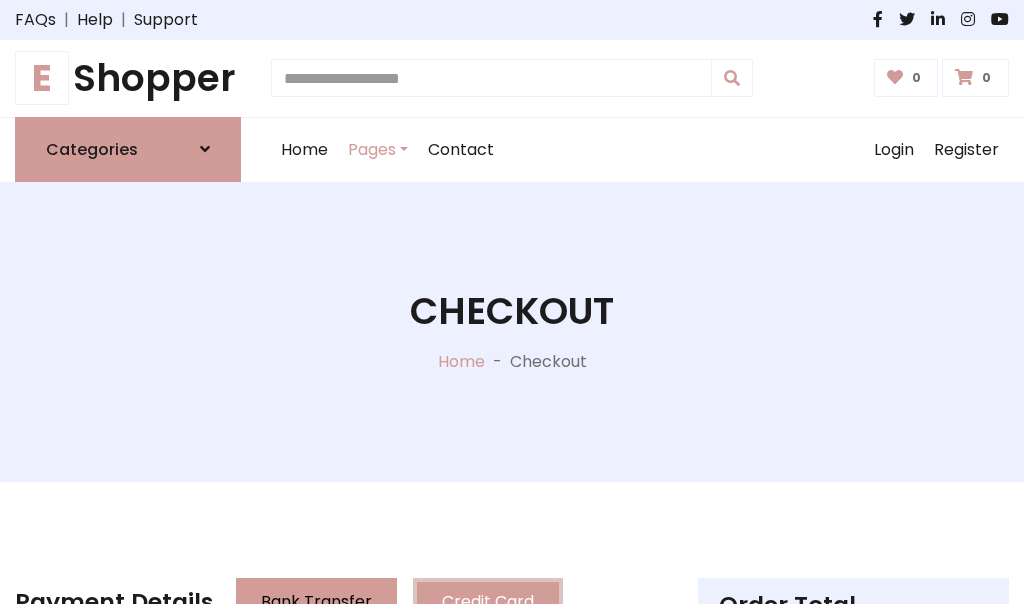 click on "E Shopper" at bounding box center [128, 78] 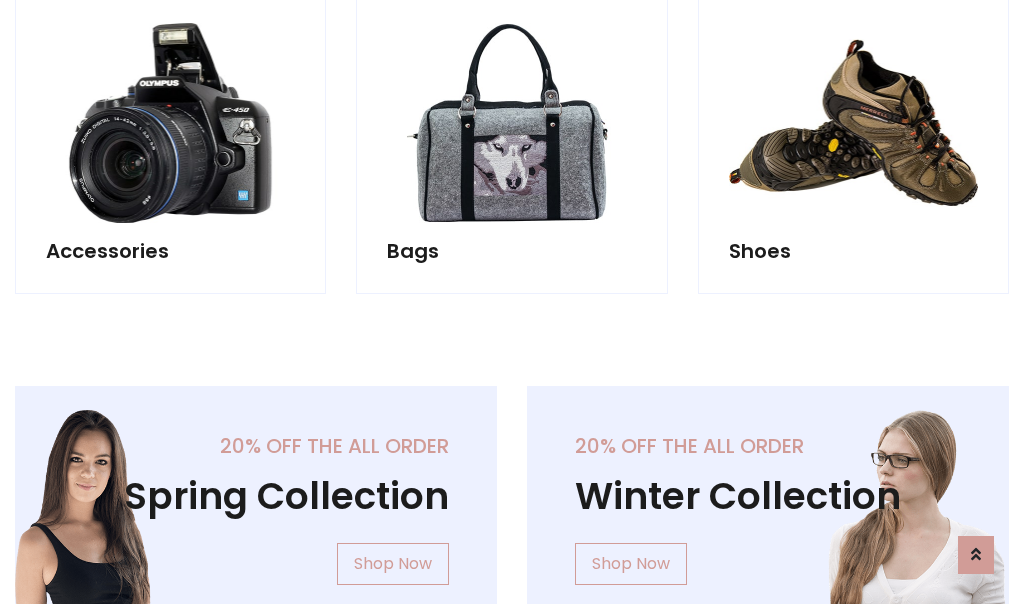 scroll, scrollTop: 770, scrollLeft: 0, axis: vertical 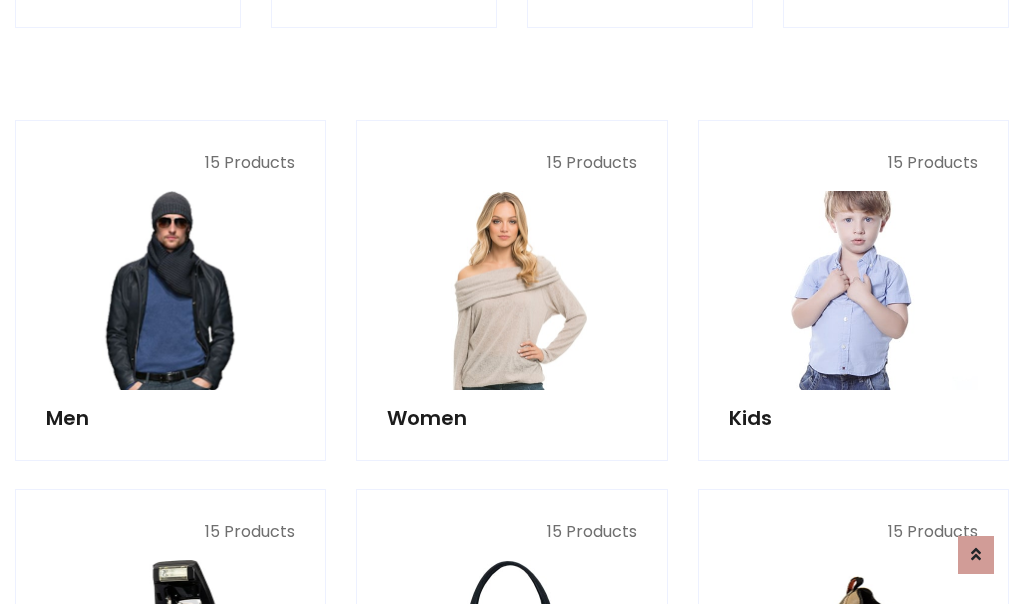 click at bounding box center (853, 290) 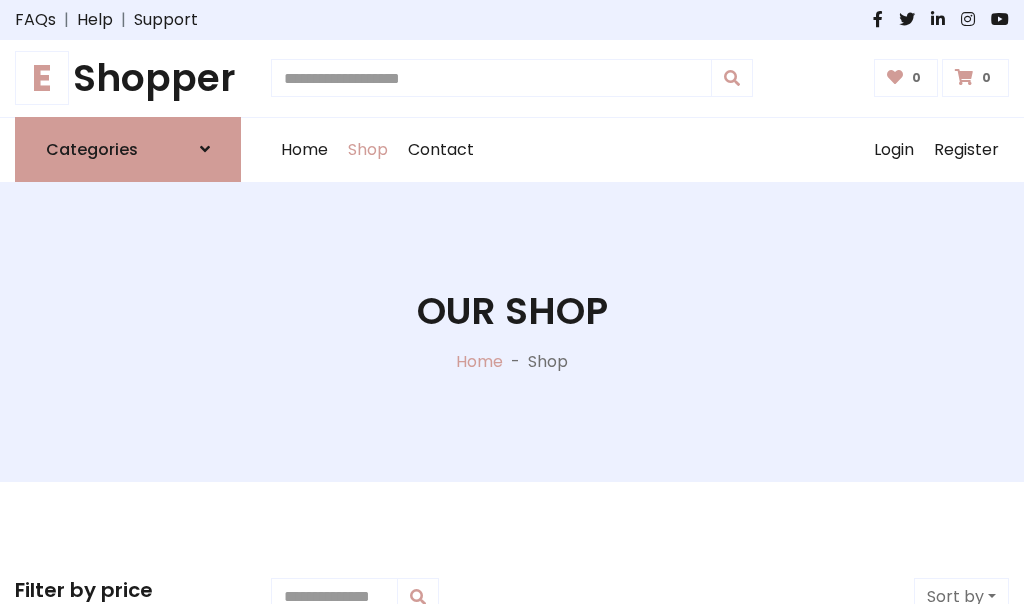 scroll, scrollTop: 549, scrollLeft: 0, axis: vertical 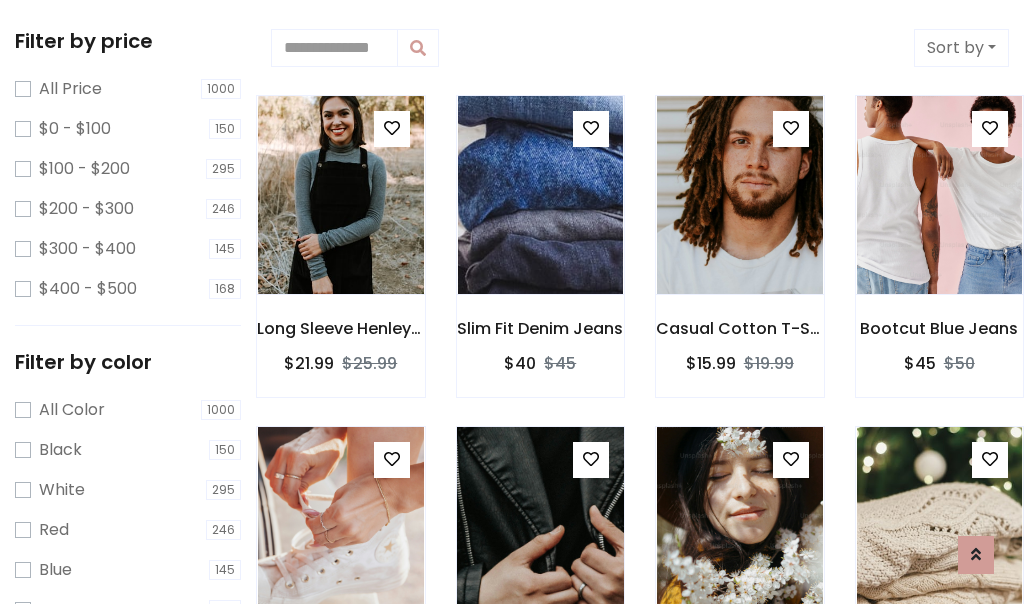 click at bounding box center (591, 459) 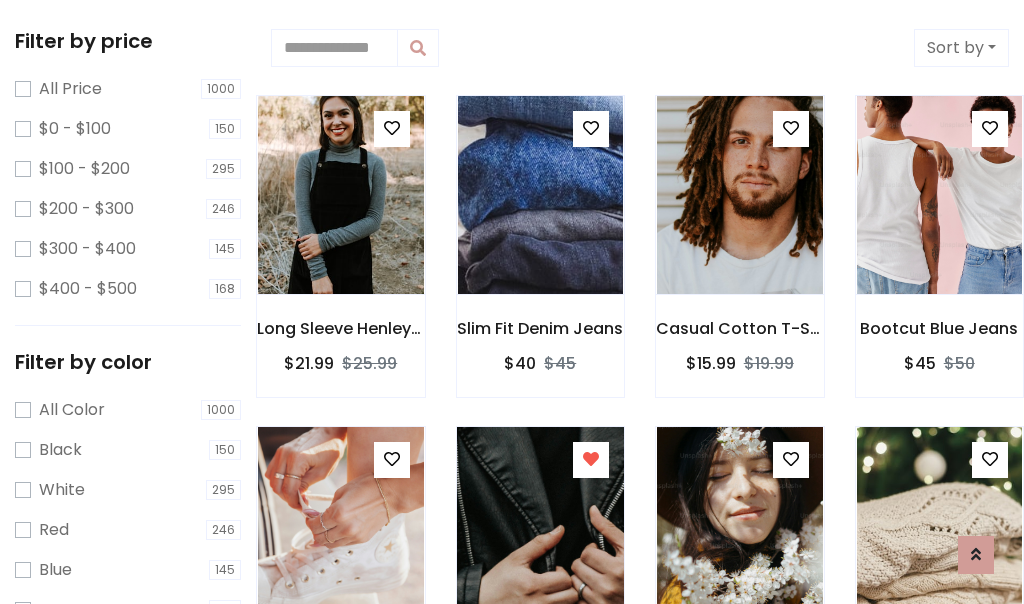 scroll, scrollTop: 1003, scrollLeft: 0, axis: vertical 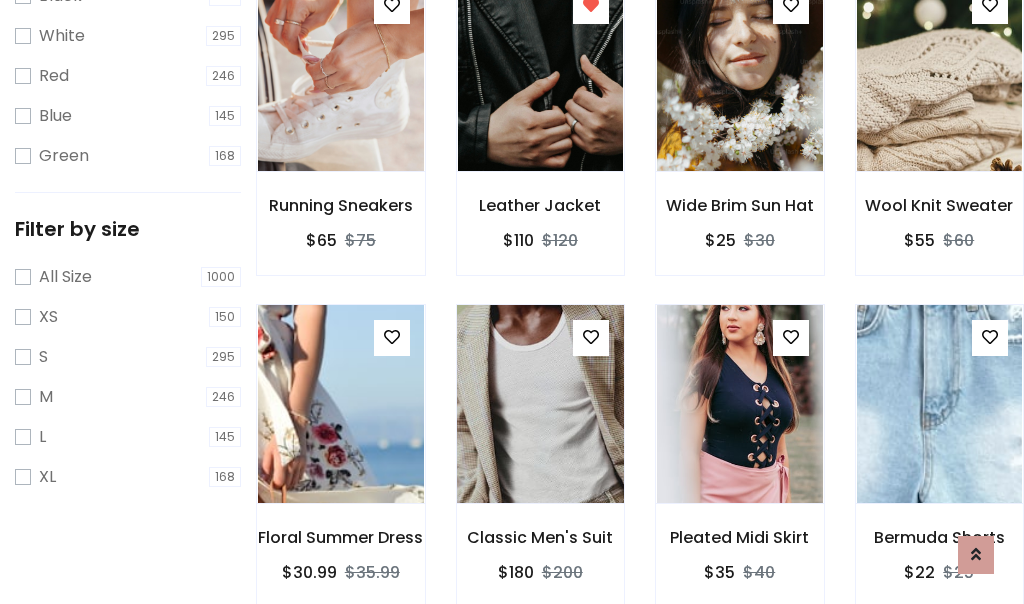 click at bounding box center [540, 404] 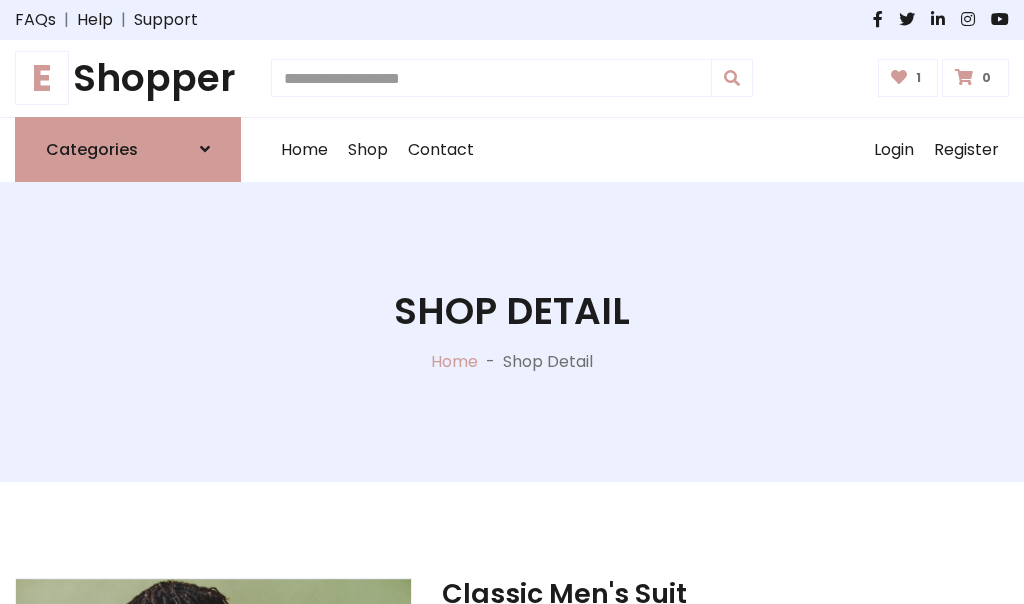 scroll, scrollTop: 262, scrollLeft: 0, axis: vertical 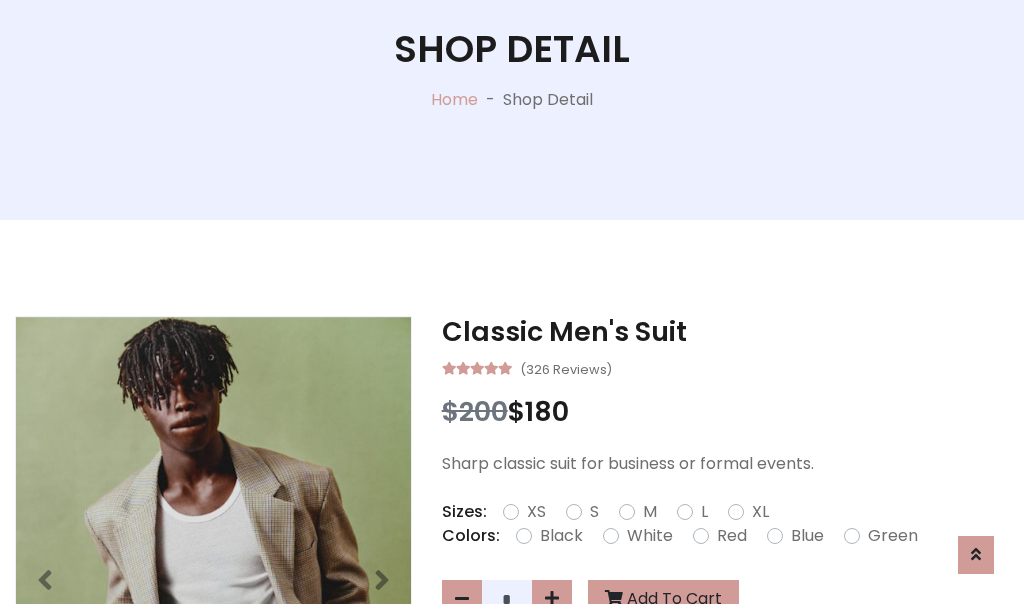 click on "XL" at bounding box center [760, 512] 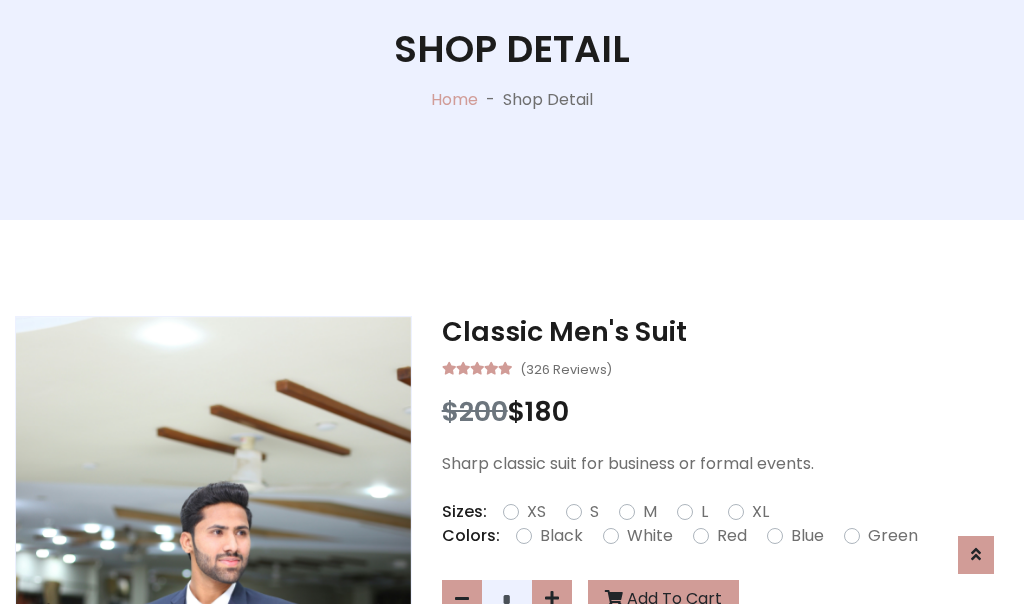 click on "Black" at bounding box center (561, 536) 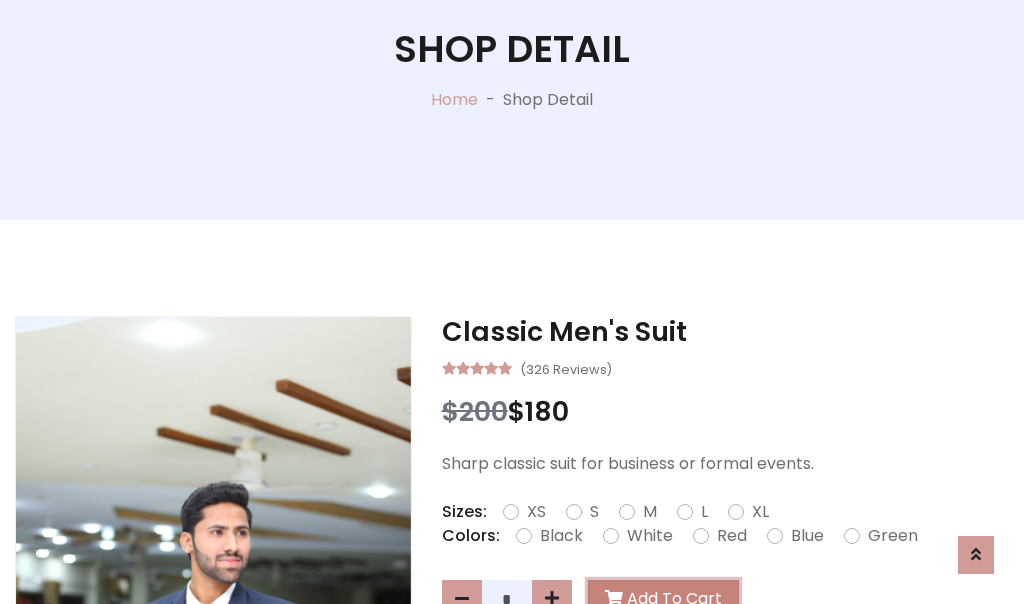 click on "Add To Cart" at bounding box center [663, 599] 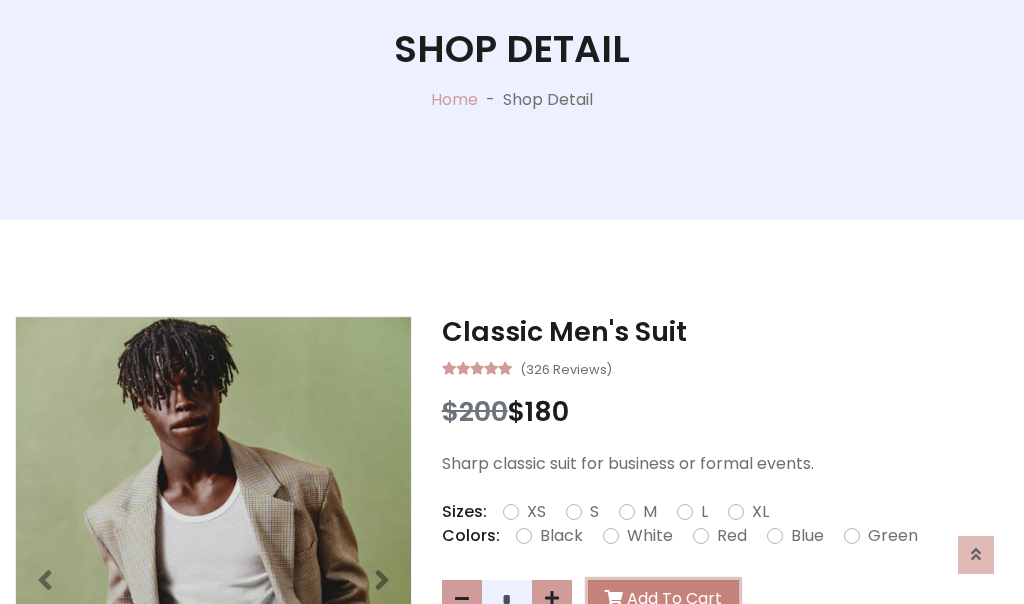 scroll, scrollTop: 0, scrollLeft: 0, axis: both 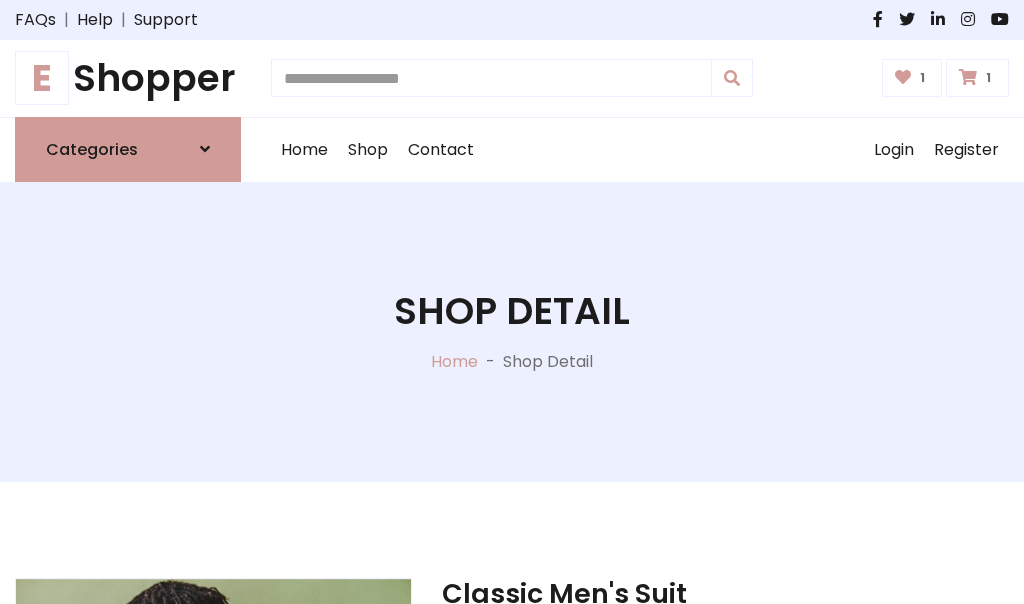 click at bounding box center (968, 77) 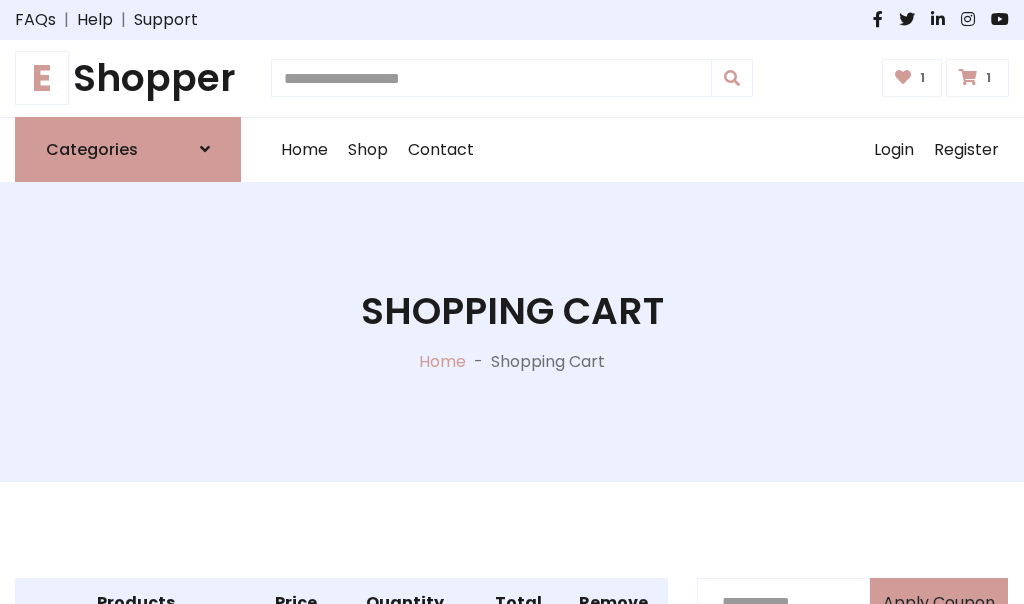 scroll, scrollTop: 570, scrollLeft: 0, axis: vertical 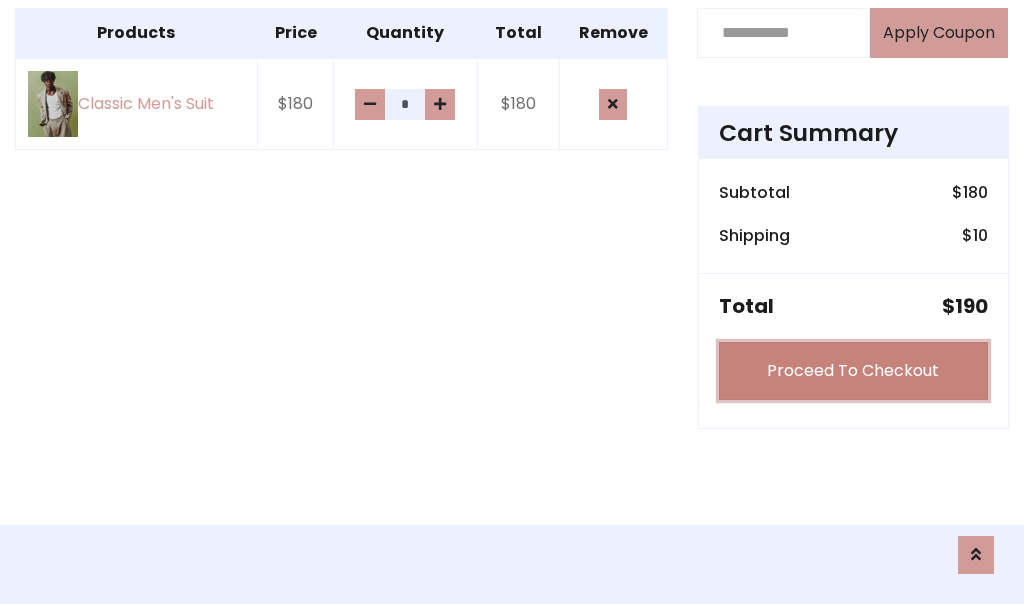 click on "Proceed To Checkout" at bounding box center (853, 371) 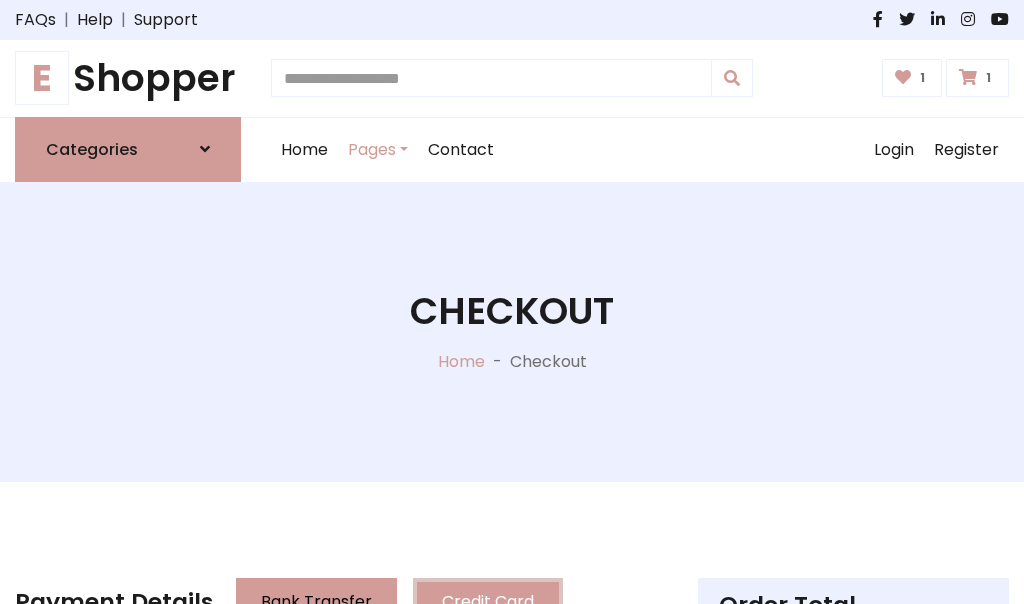 scroll, scrollTop: 201, scrollLeft: 0, axis: vertical 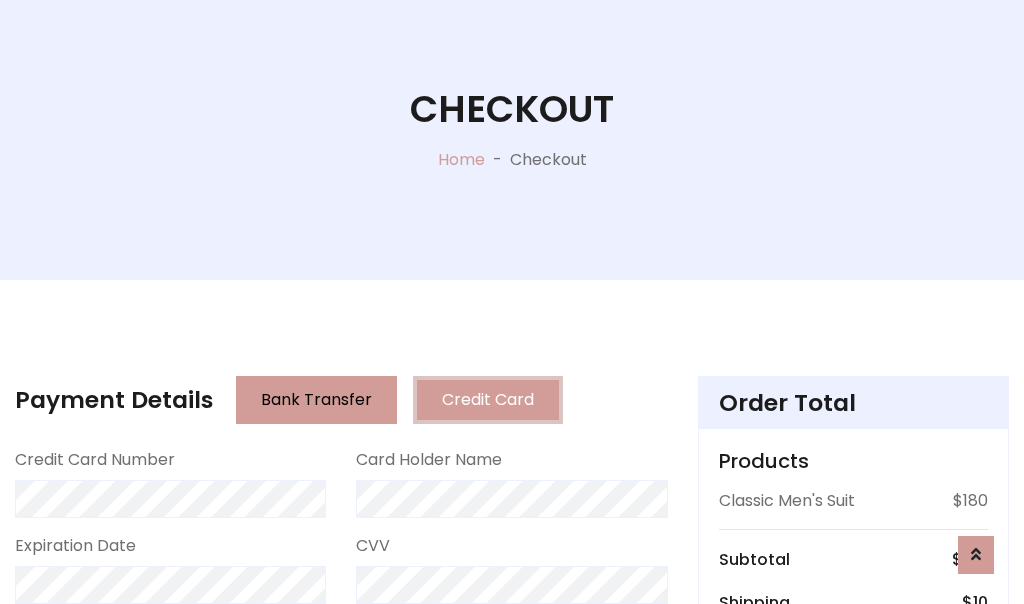 click on "Go to shipping" at bounding box center (853, 816) 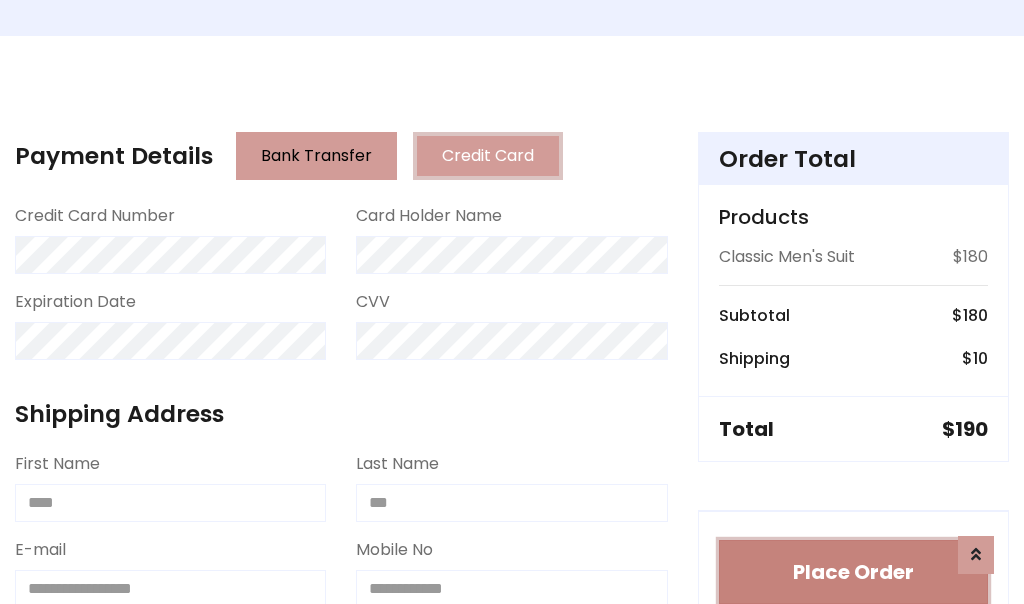 type 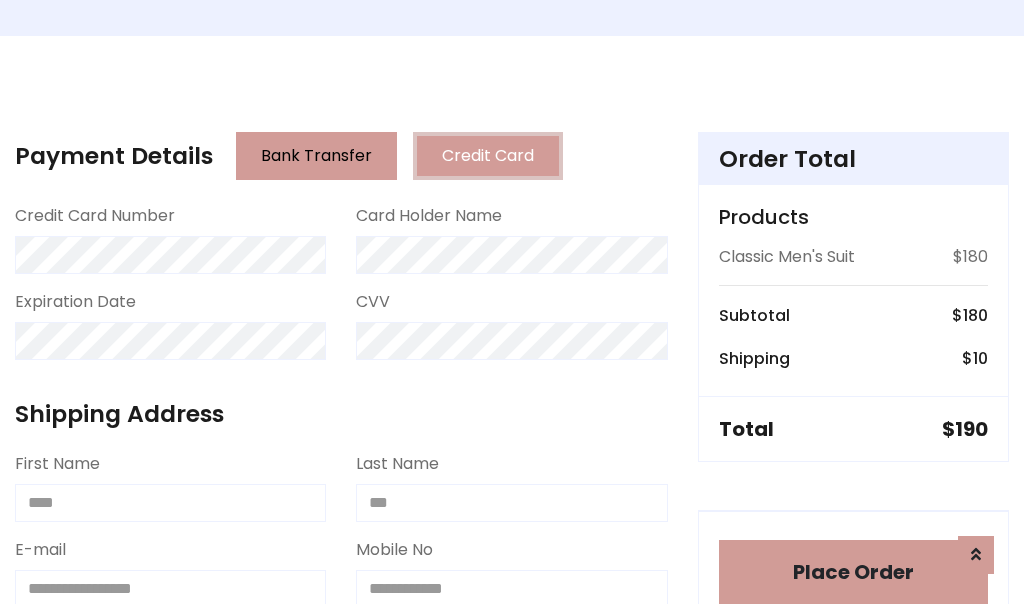 scroll, scrollTop: 1216, scrollLeft: 0, axis: vertical 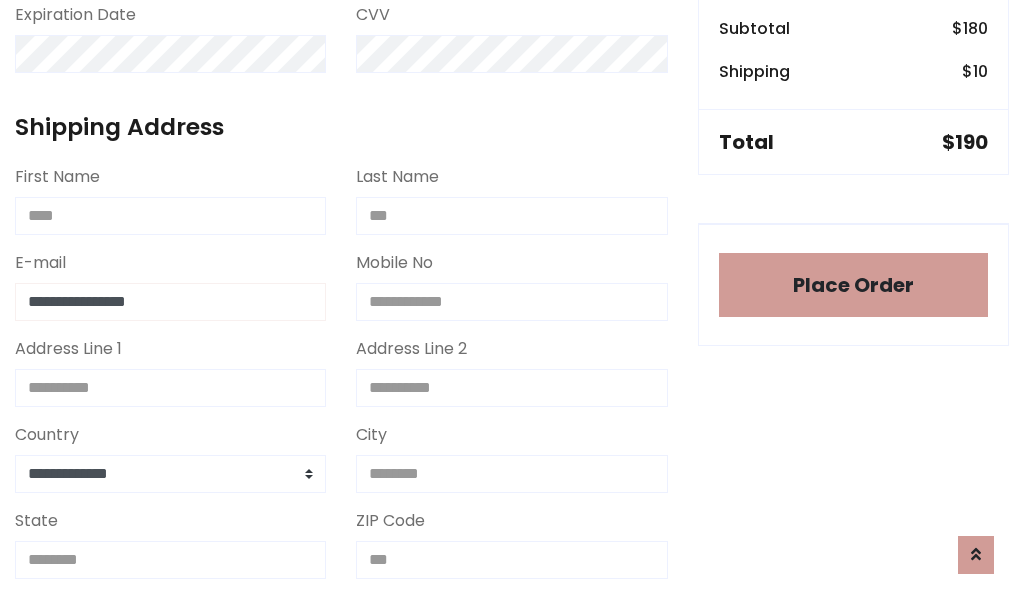 type on "**********" 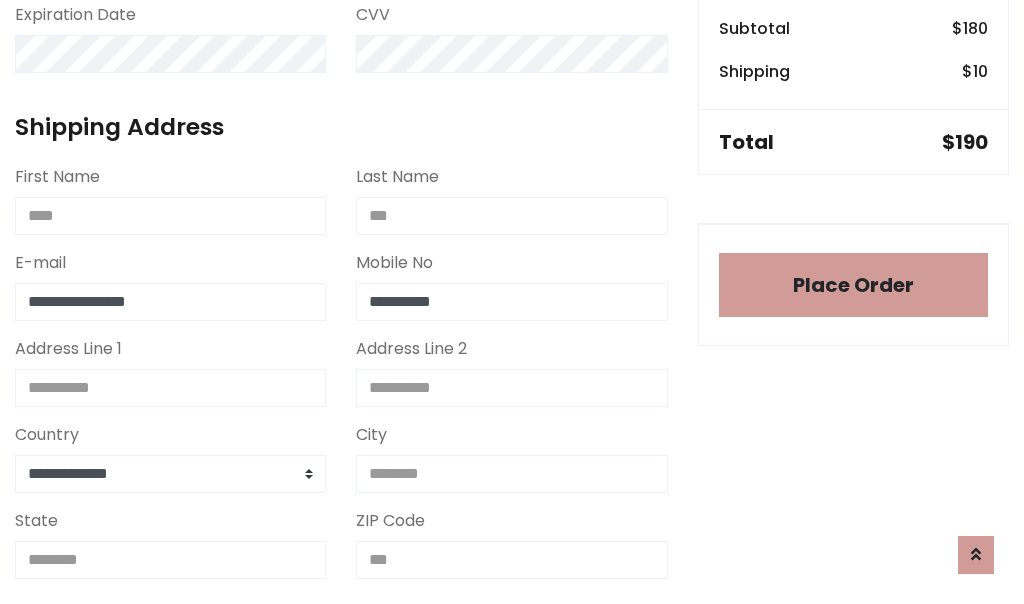 scroll, scrollTop: 573, scrollLeft: 0, axis: vertical 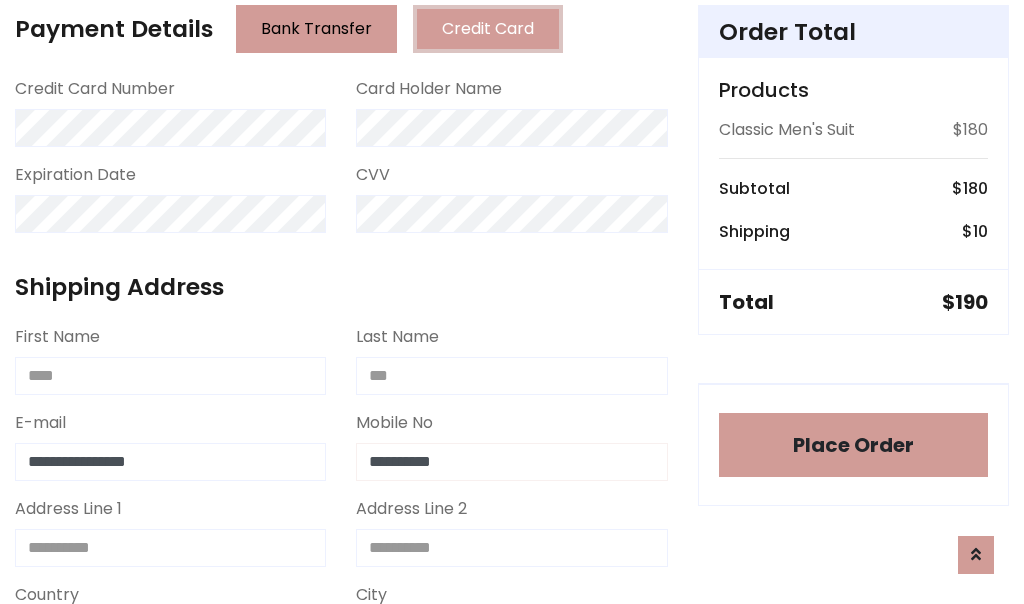 type on "**********" 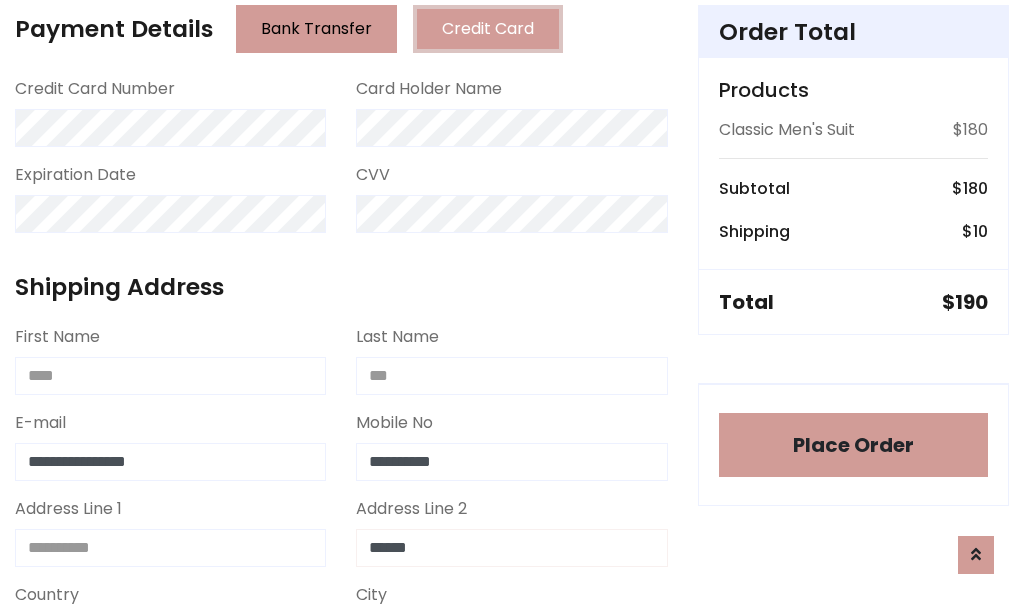 type on "******" 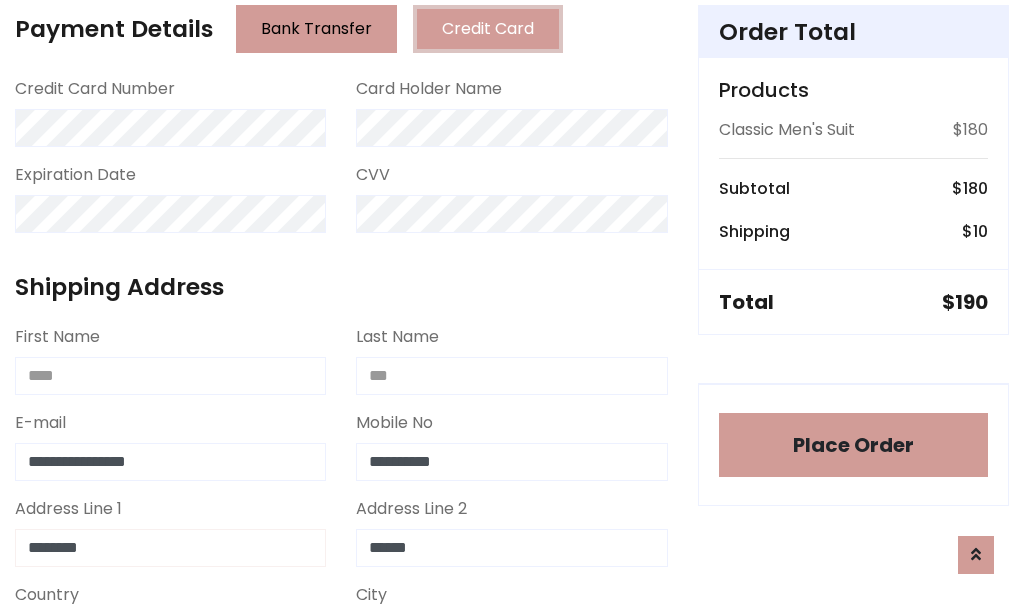 type on "********" 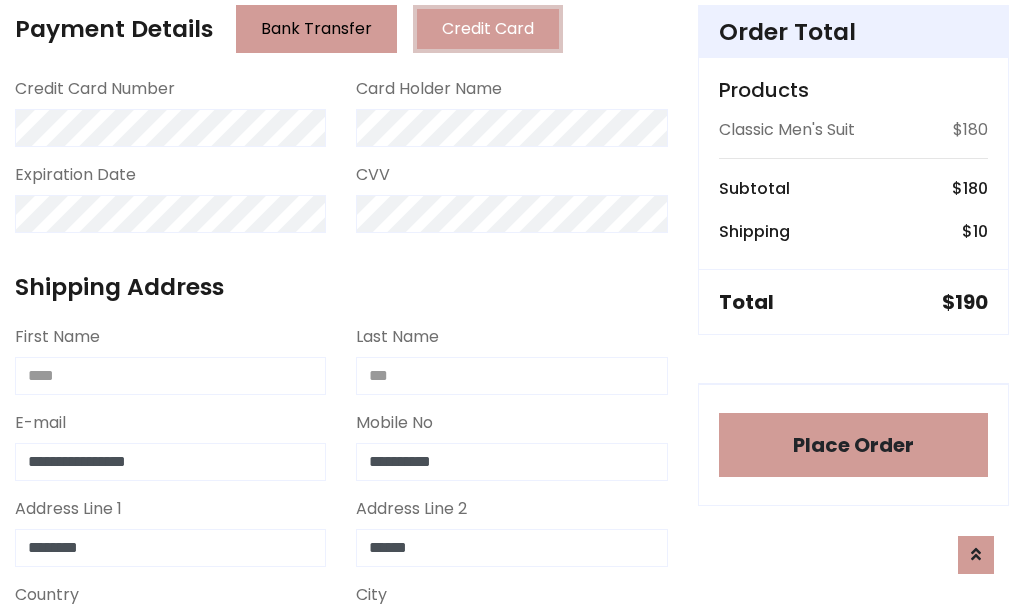 select on "*******" 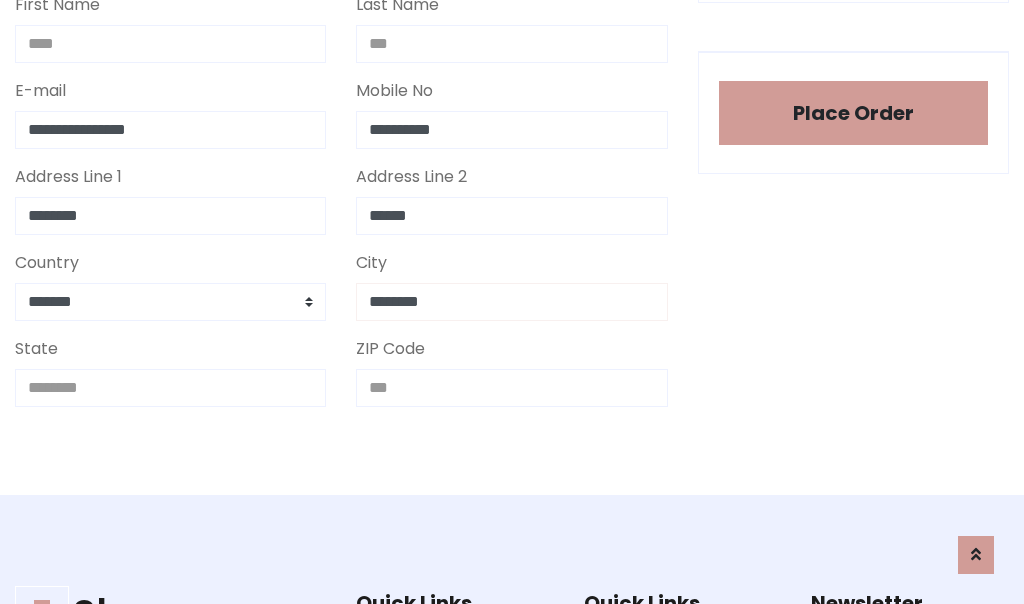 type on "********" 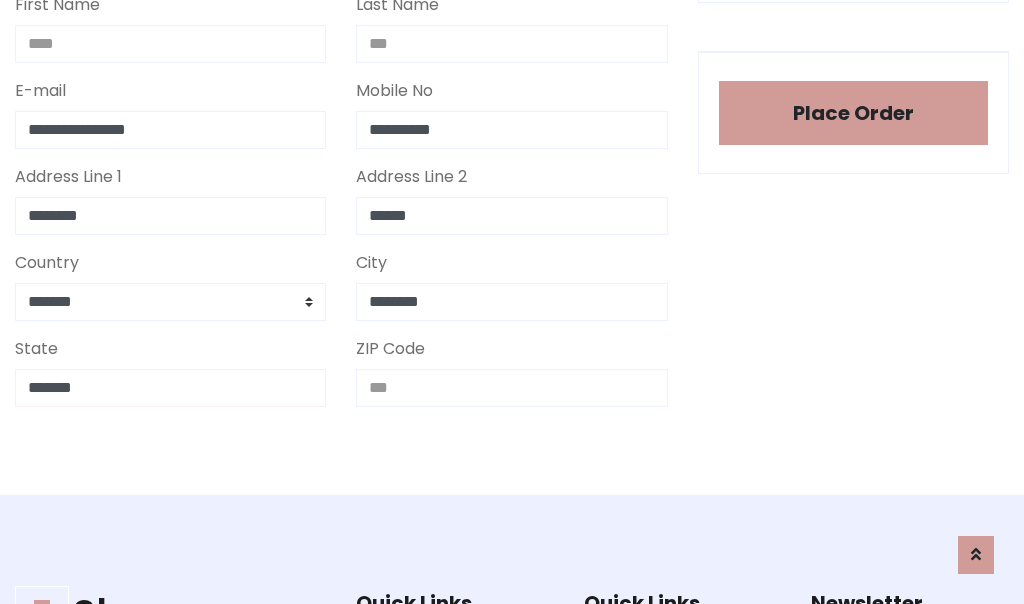 type on "*******" 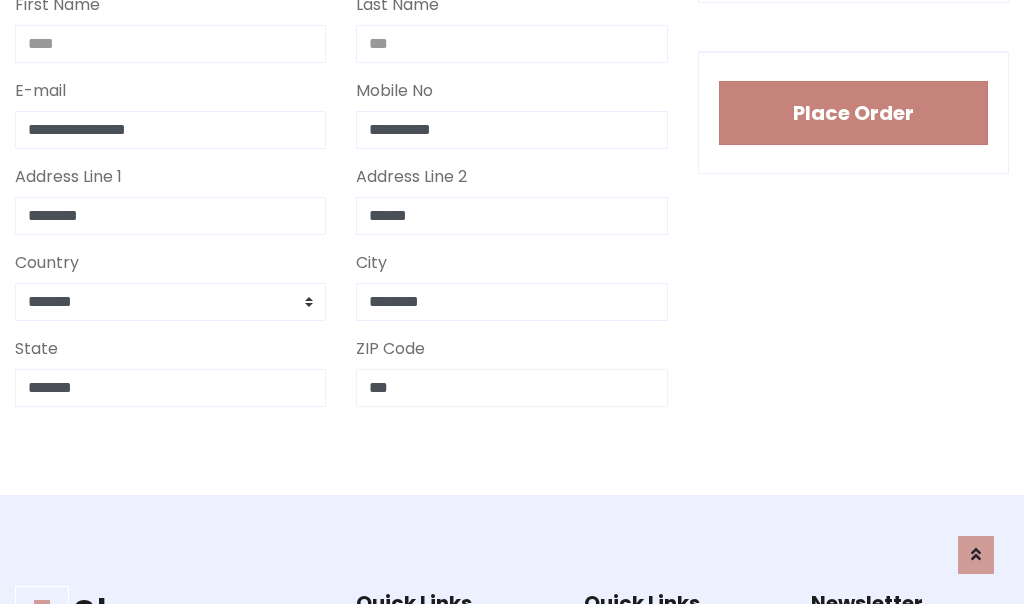 type on "***" 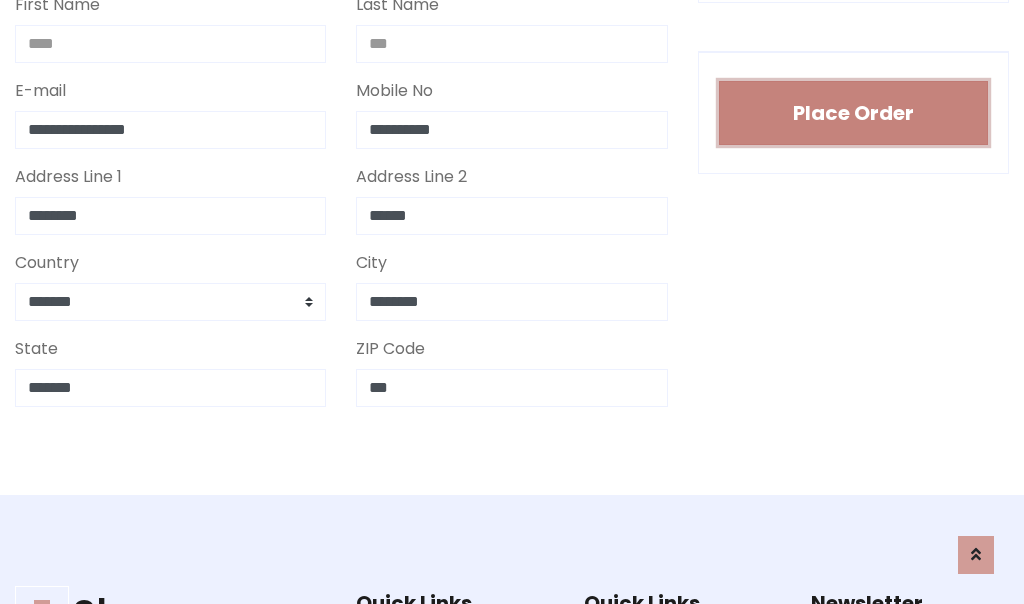 click on "Place Order" at bounding box center (853, 113) 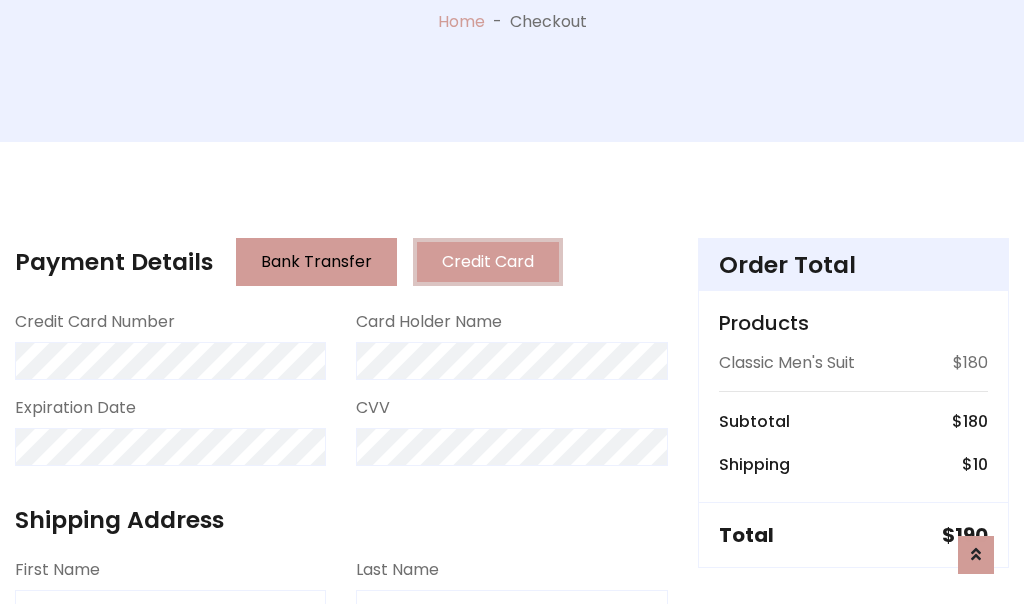 scroll, scrollTop: 0, scrollLeft: 0, axis: both 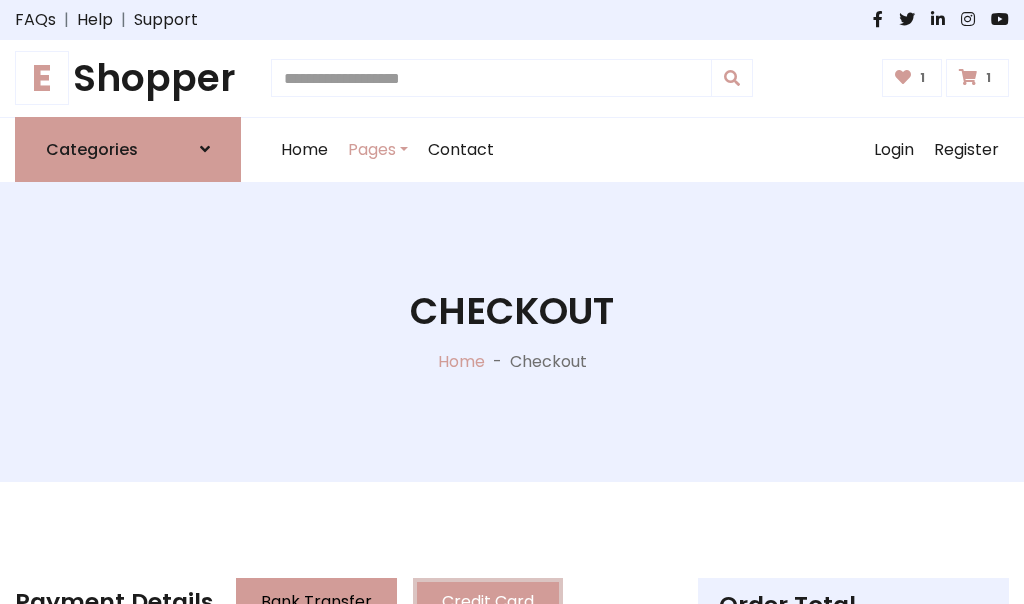 click on "E" at bounding box center (42, 78) 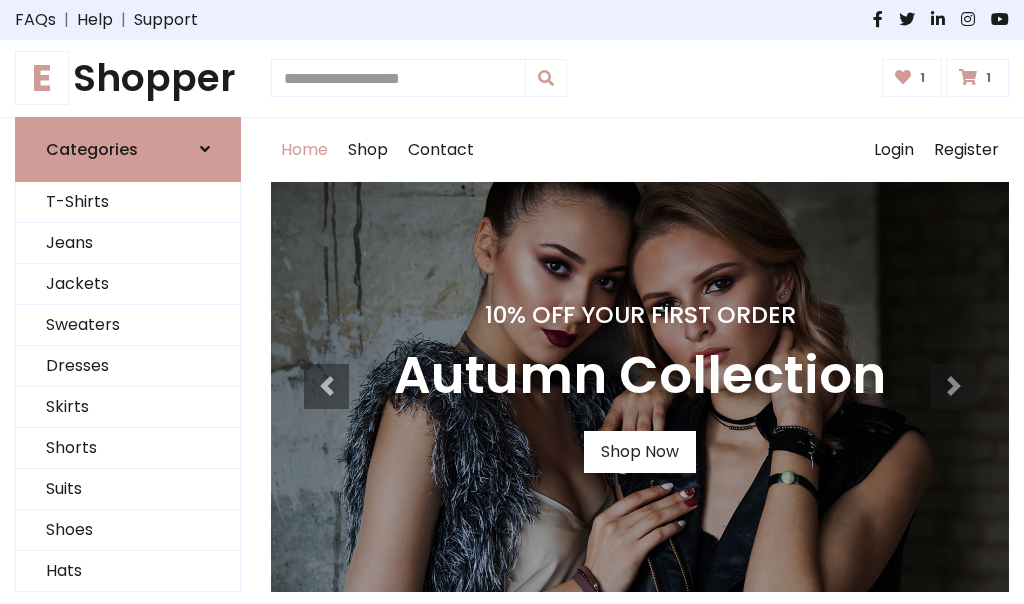 scroll, scrollTop: 0, scrollLeft: 0, axis: both 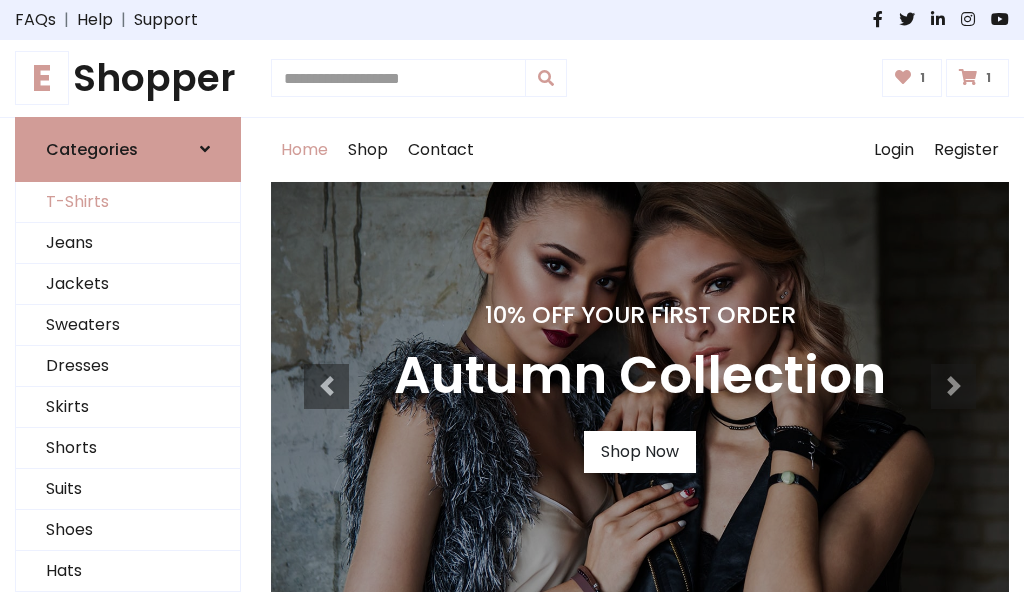 click on "T-Shirts" at bounding box center [128, 202] 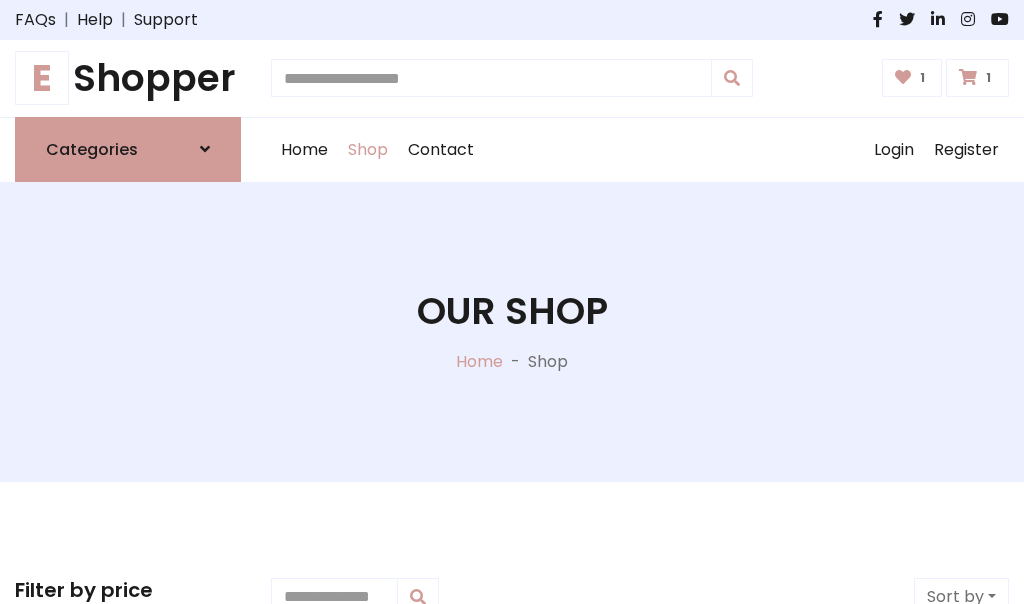 scroll, scrollTop: 0, scrollLeft: 0, axis: both 